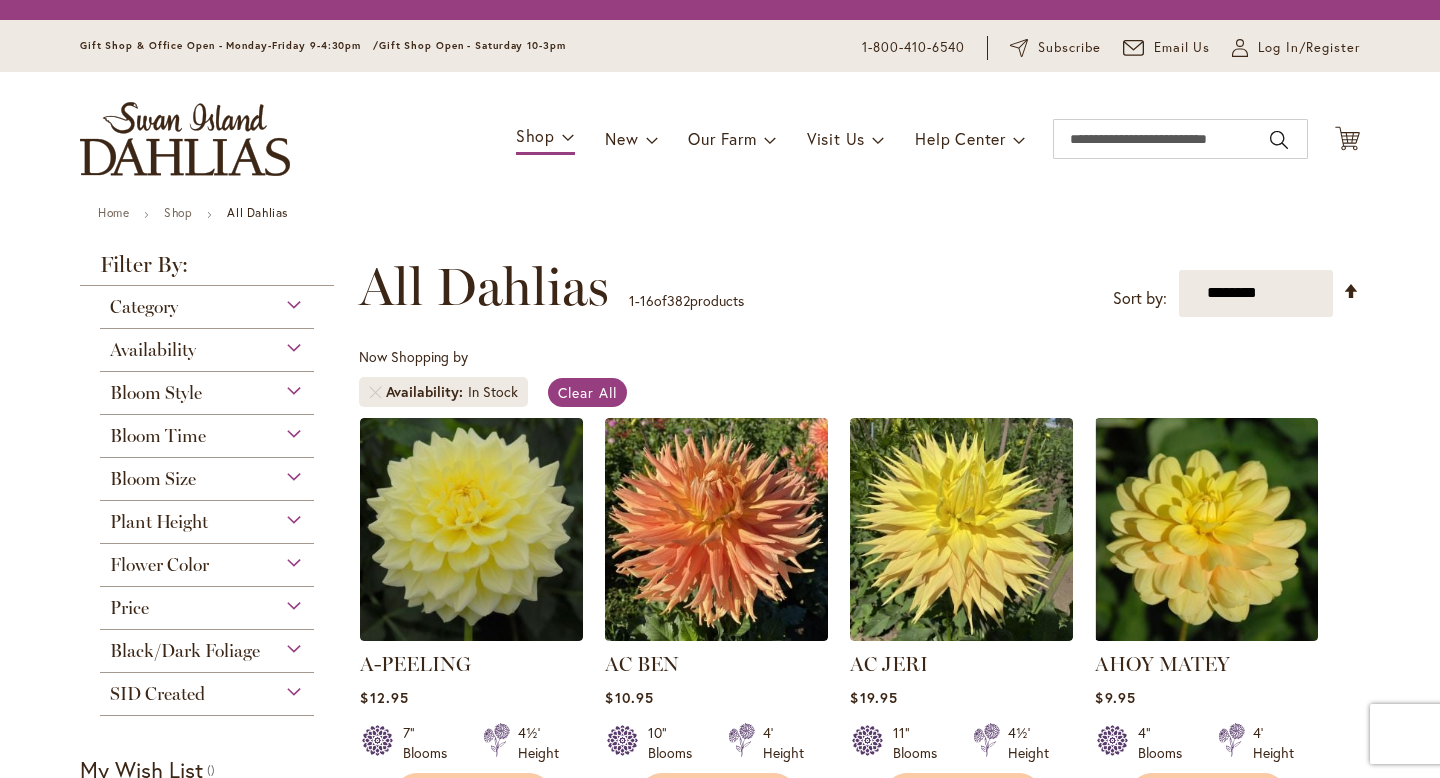 scroll, scrollTop: 0, scrollLeft: 0, axis: both 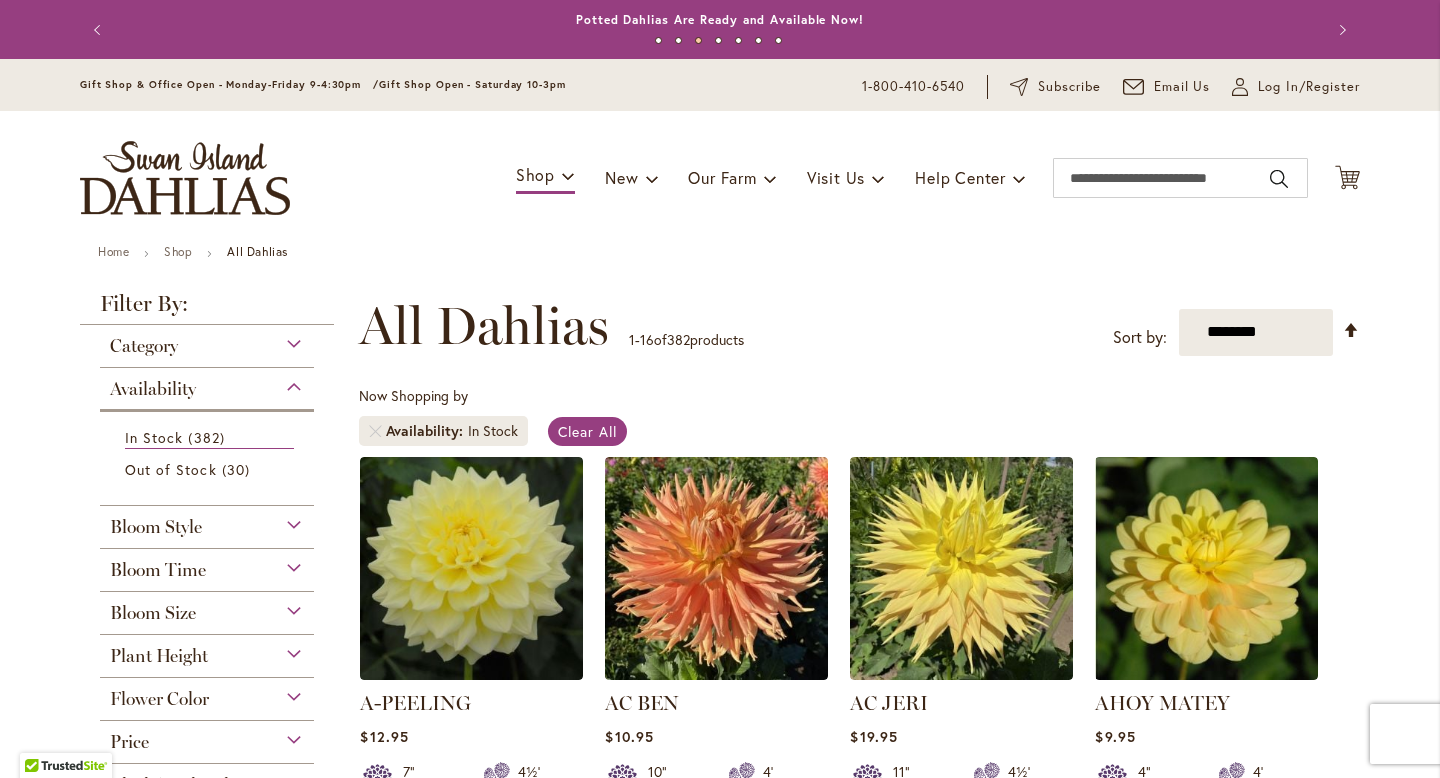 type on "**********" 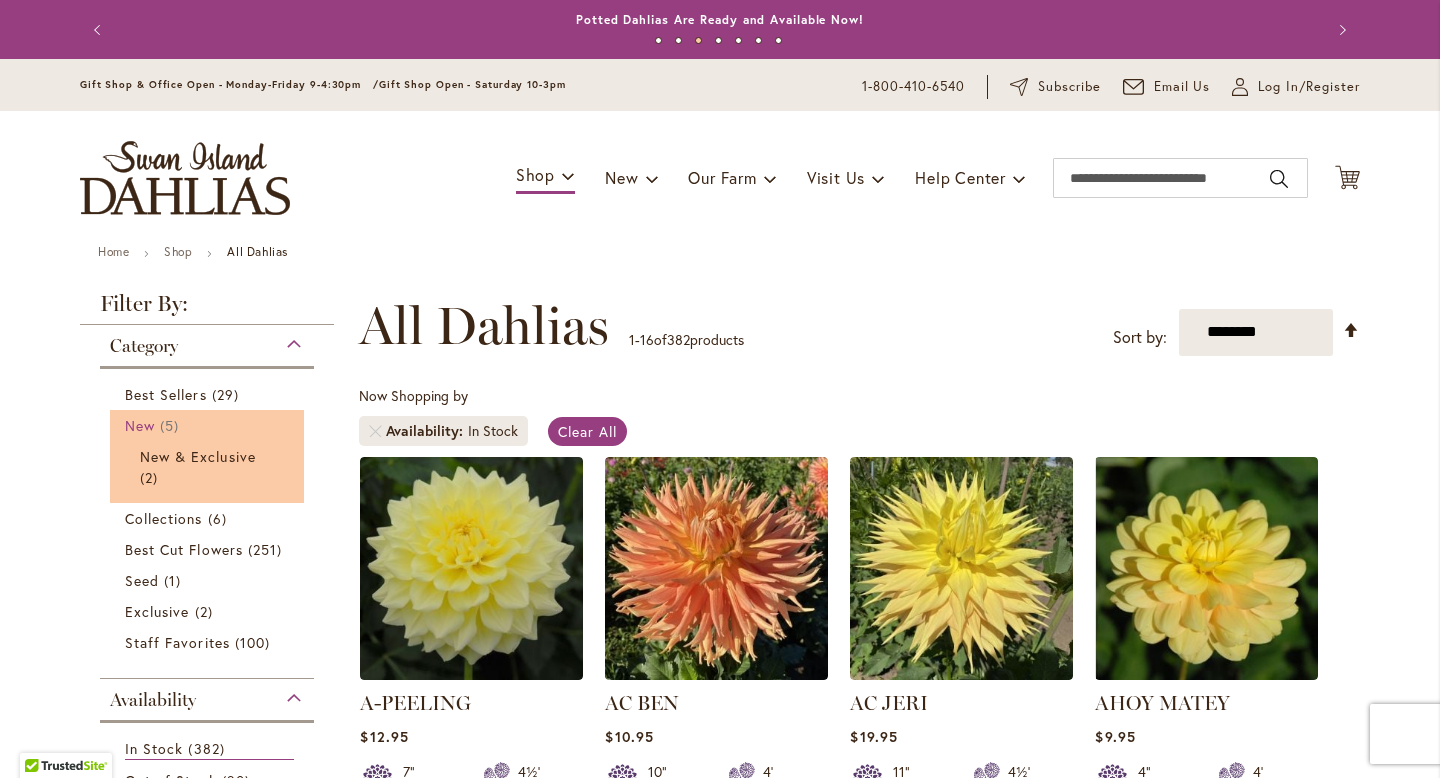 click on "5
items" at bounding box center [172, 425] 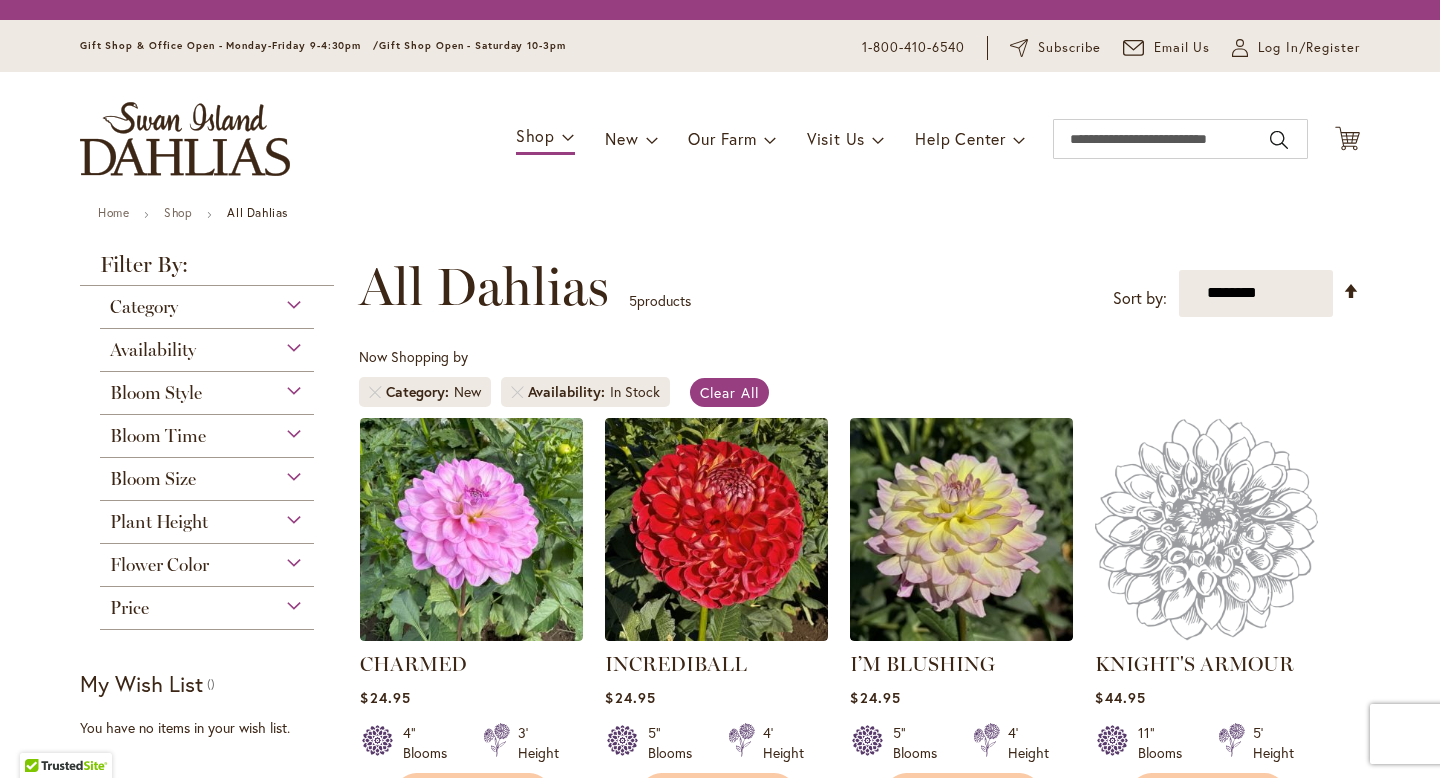 scroll, scrollTop: 0, scrollLeft: 0, axis: both 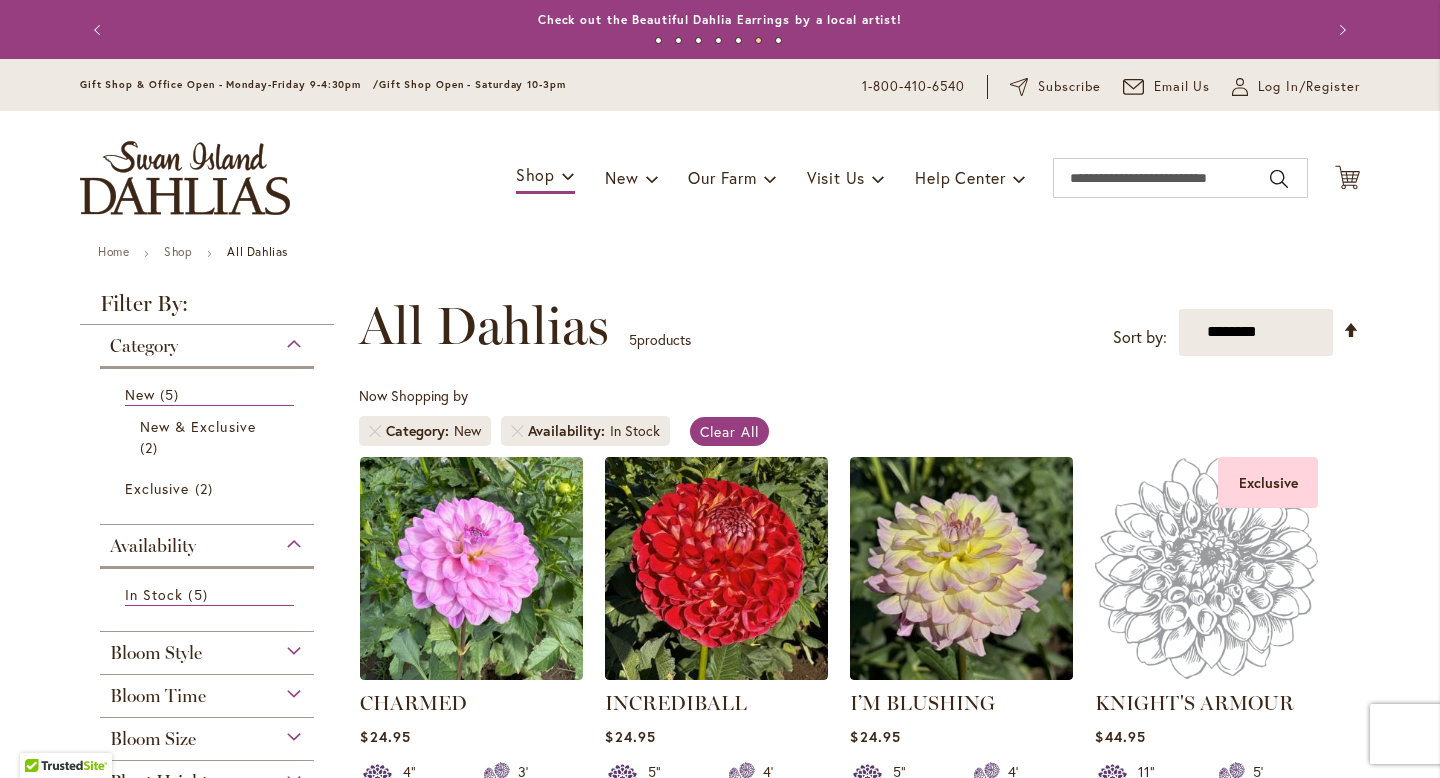 type on "**********" 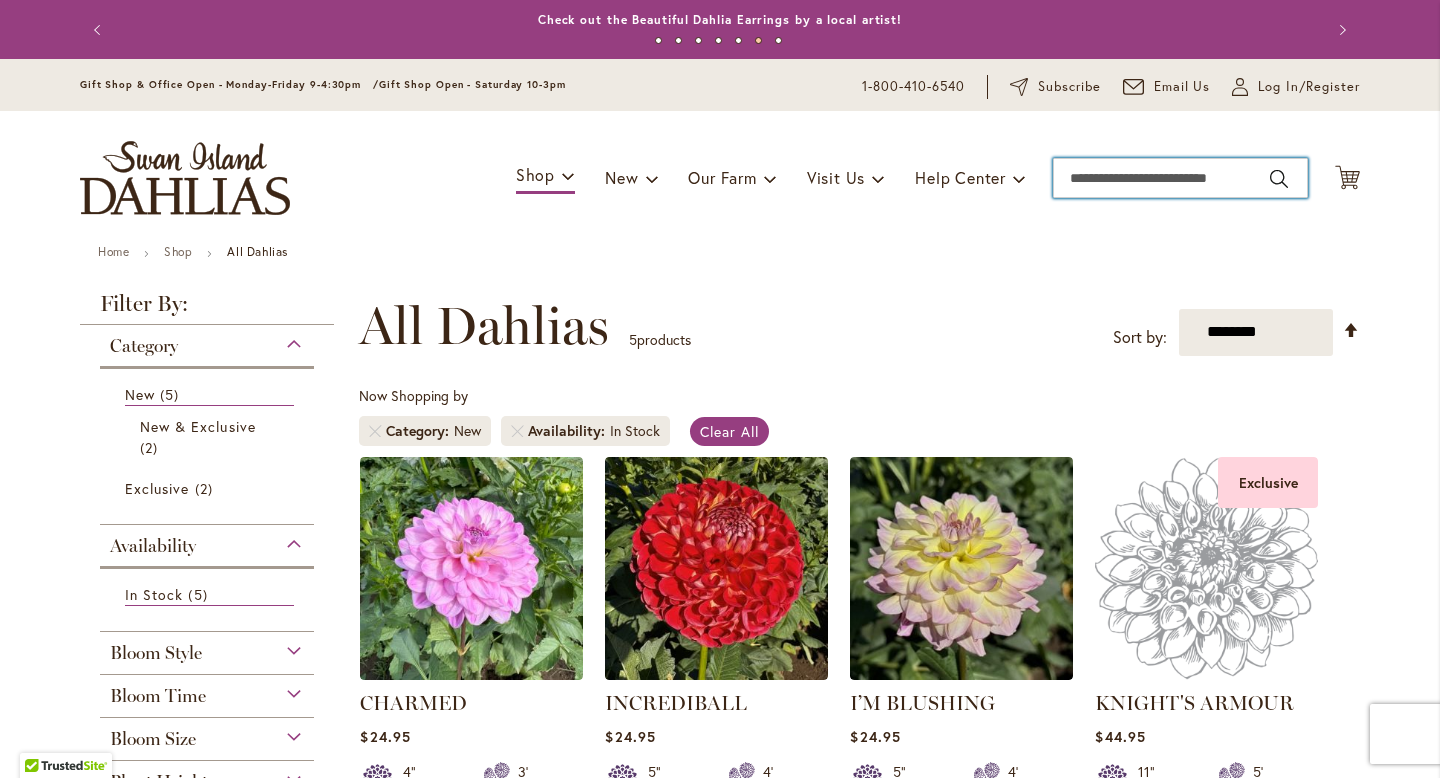 click on "Search" at bounding box center [1180, 178] 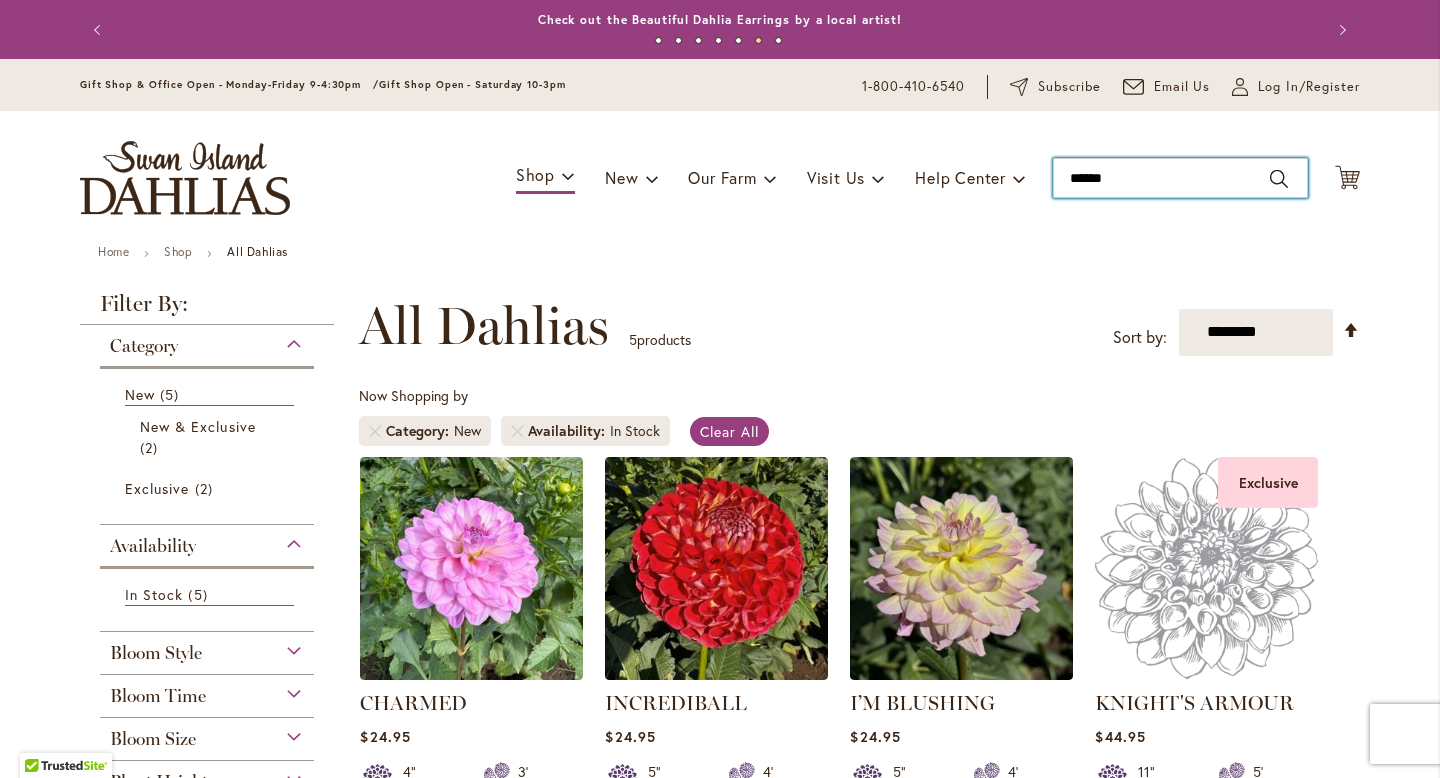type on "*******" 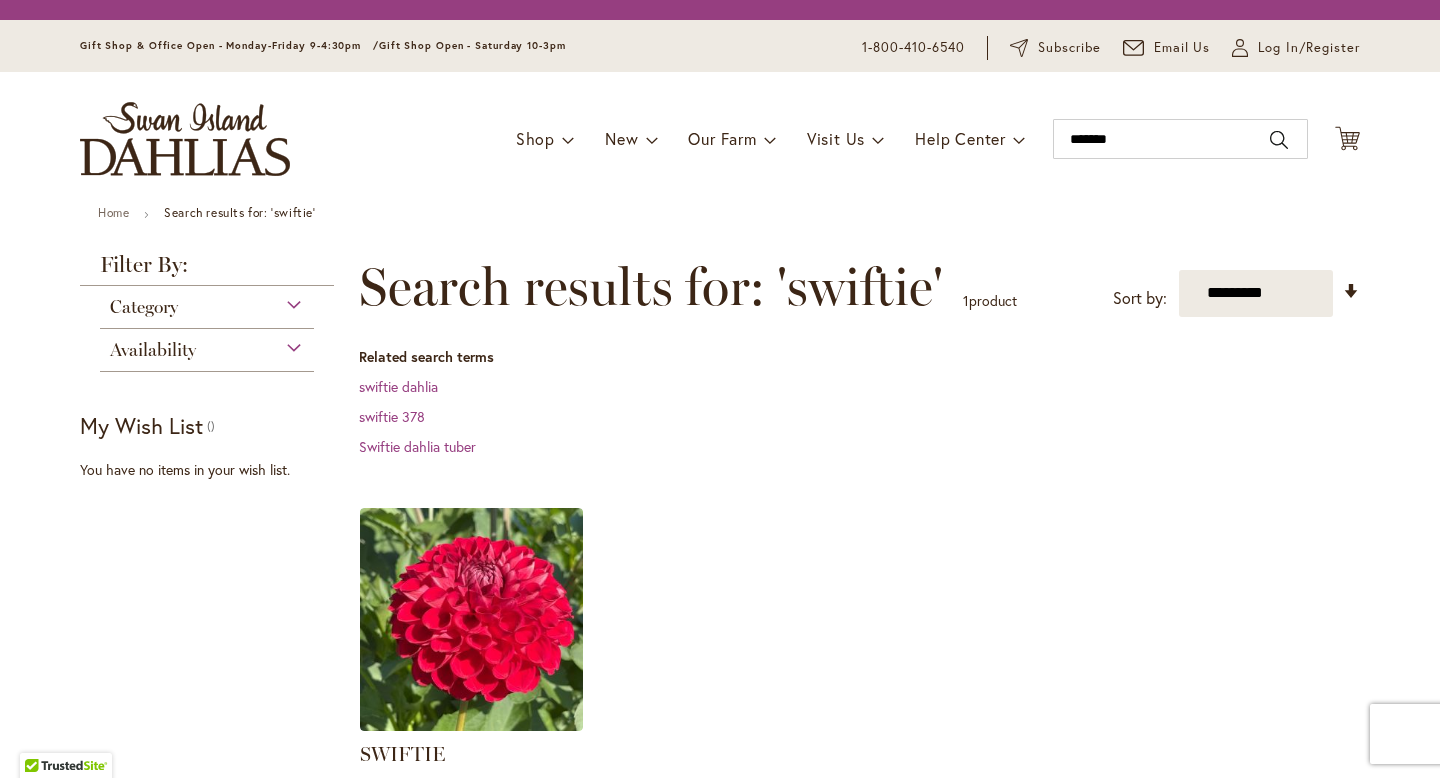 scroll, scrollTop: 0, scrollLeft: 0, axis: both 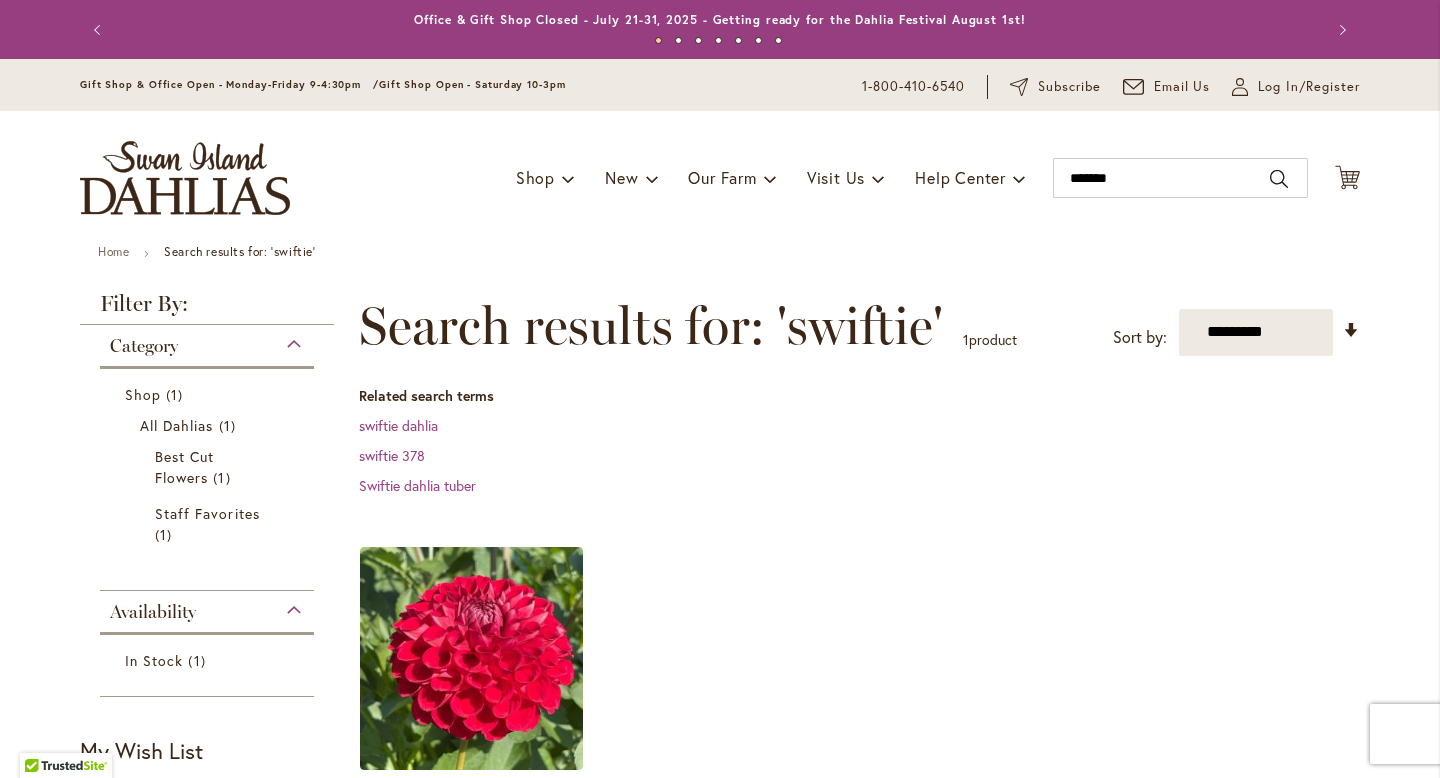 type on "**********" 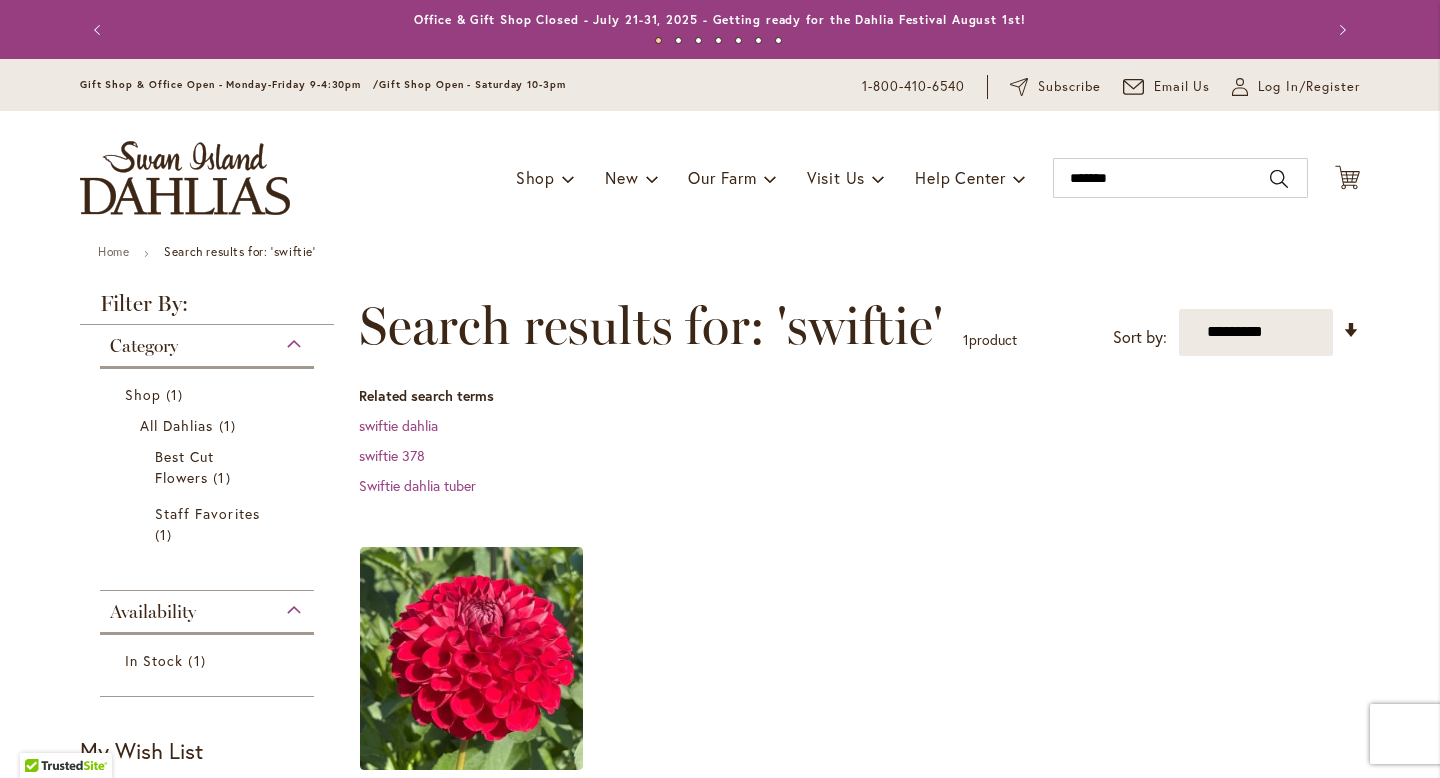click on "Category" at bounding box center (207, 341) 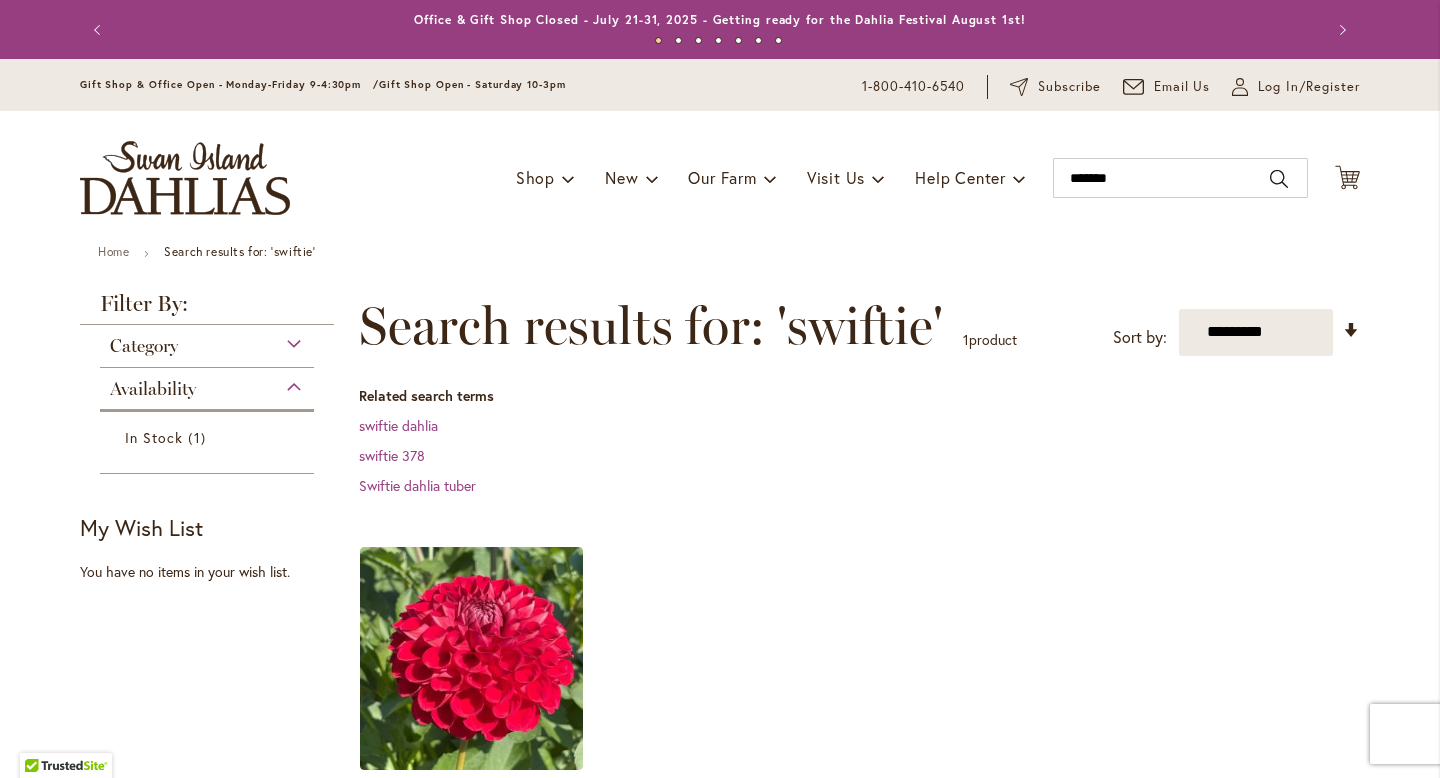 click on "Category" at bounding box center (207, 341) 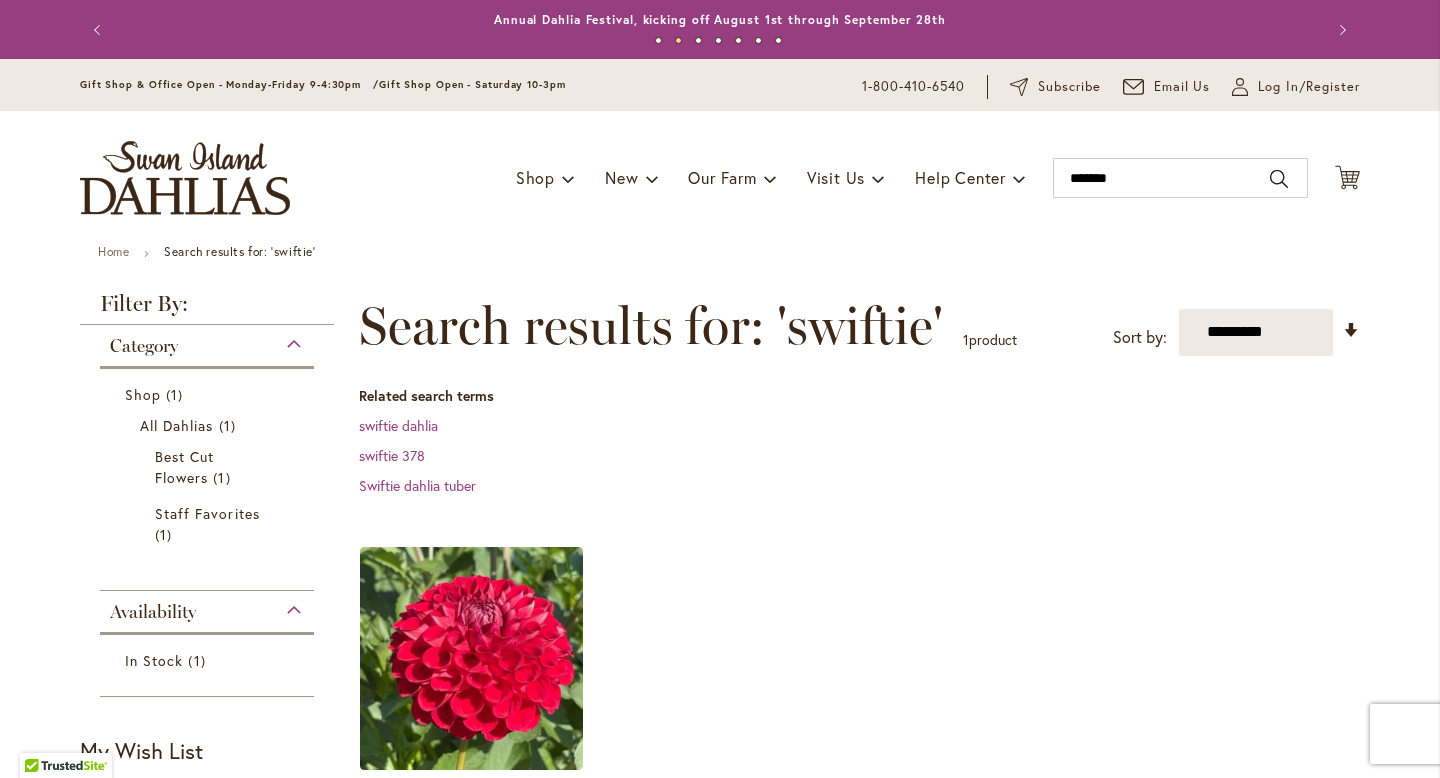 click on "Availability" at bounding box center [207, 607] 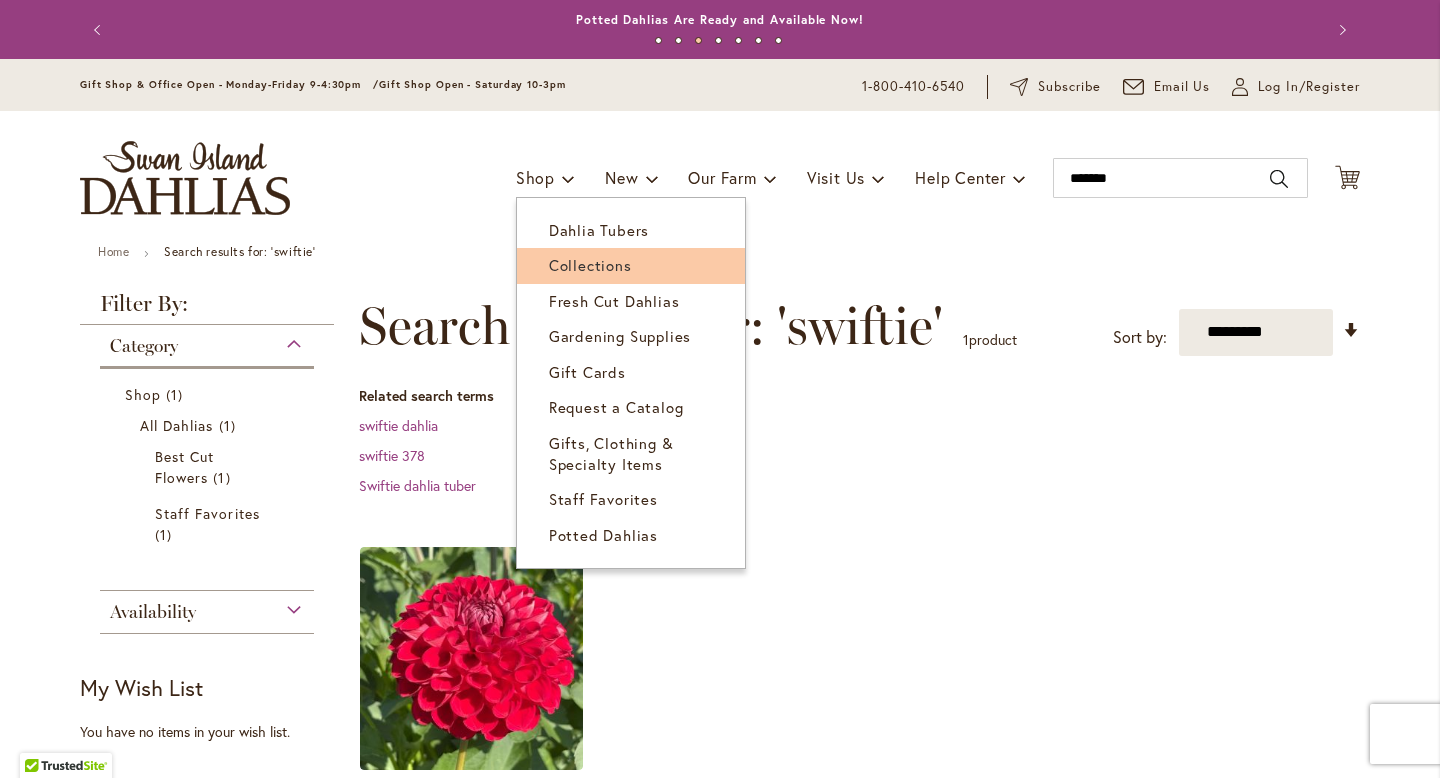click on "Collections" at bounding box center [590, 265] 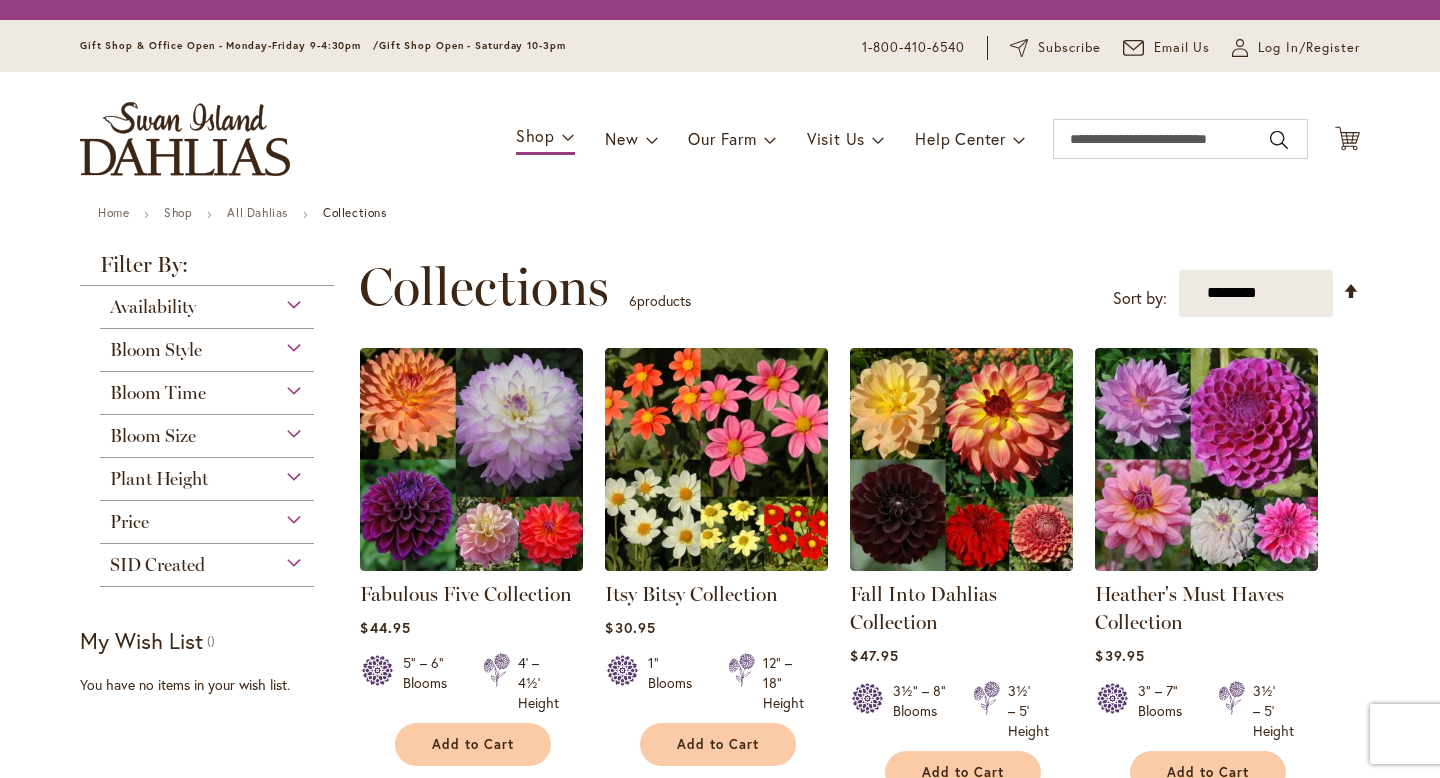 scroll, scrollTop: 0, scrollLeft: 0, axis: both 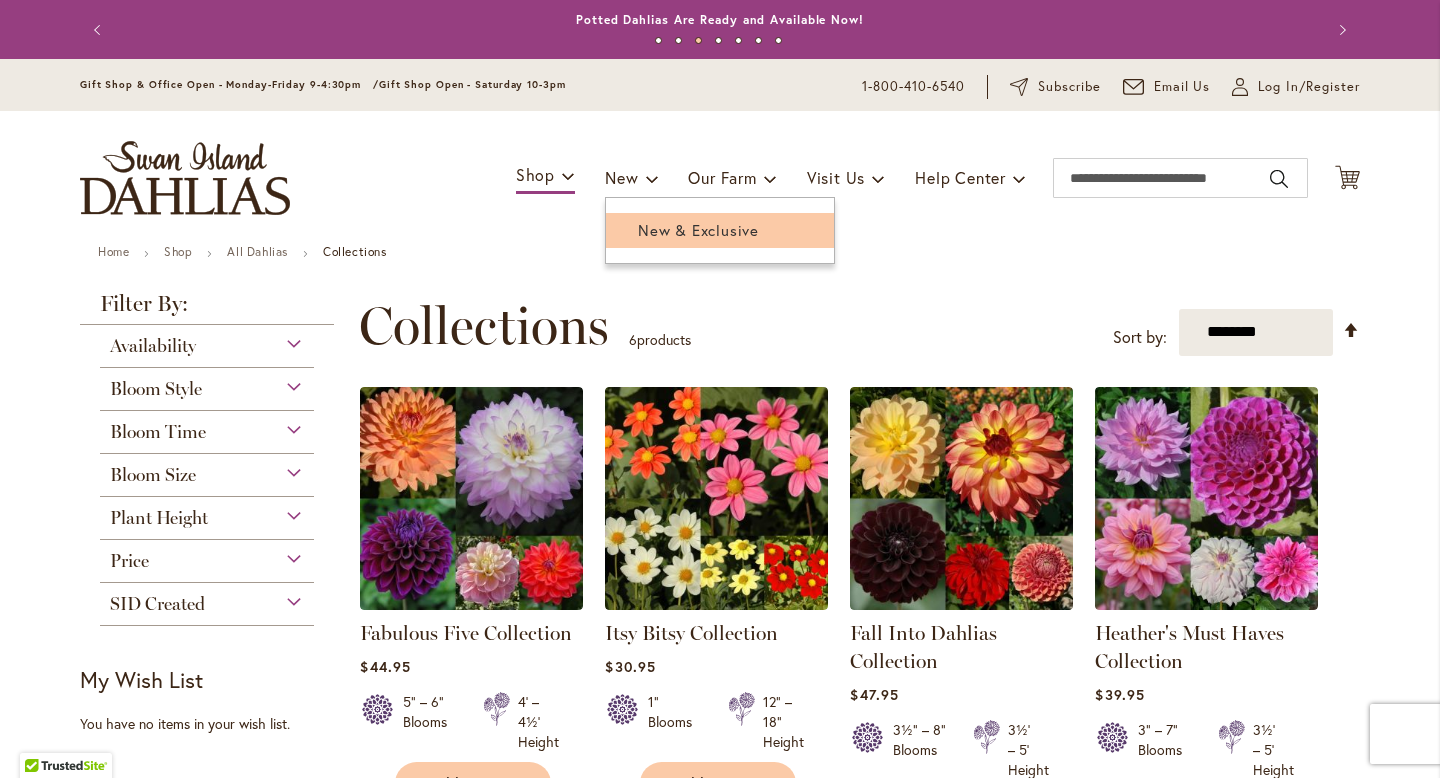 type on "**********" 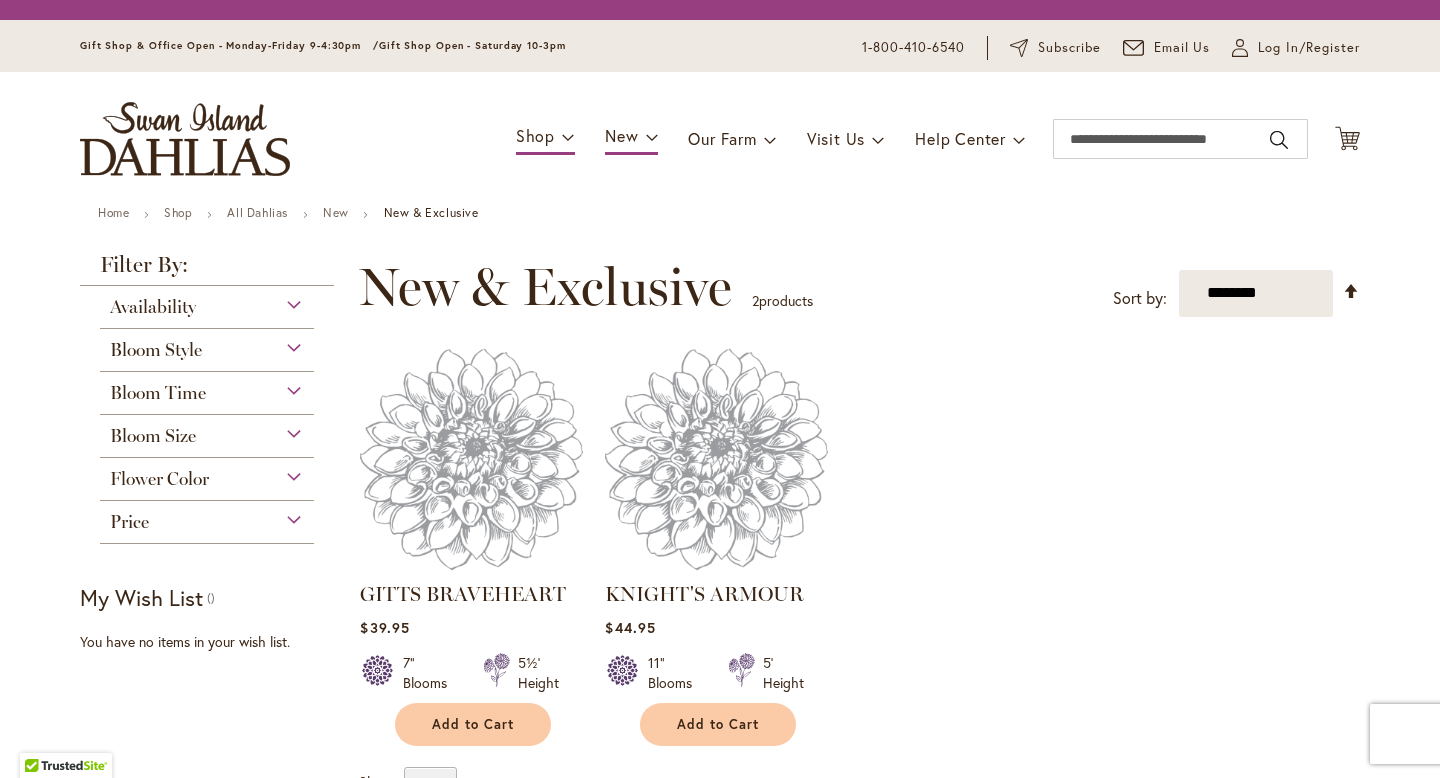 scroll, scrollTop: 0, scrollLeft: 0, axis: both 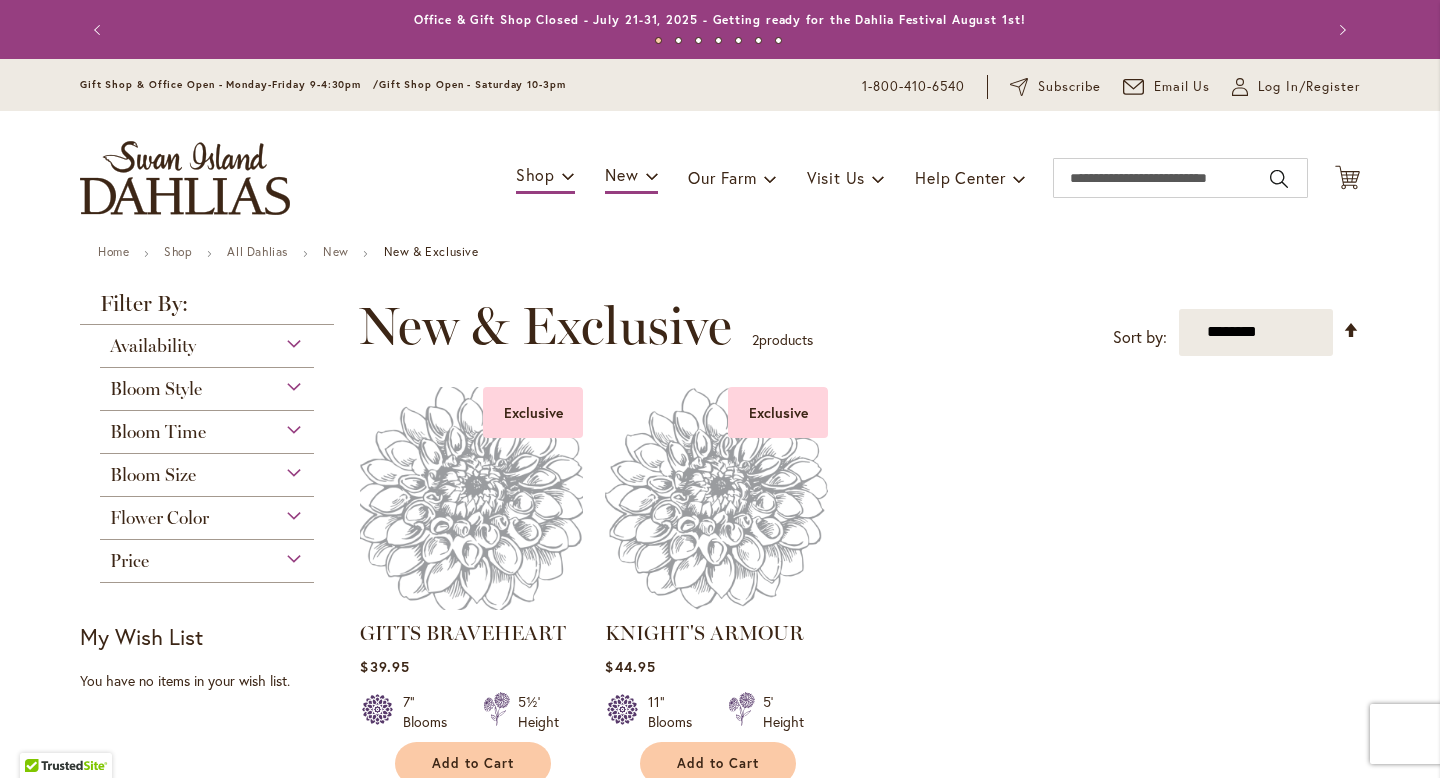 type on "**********" 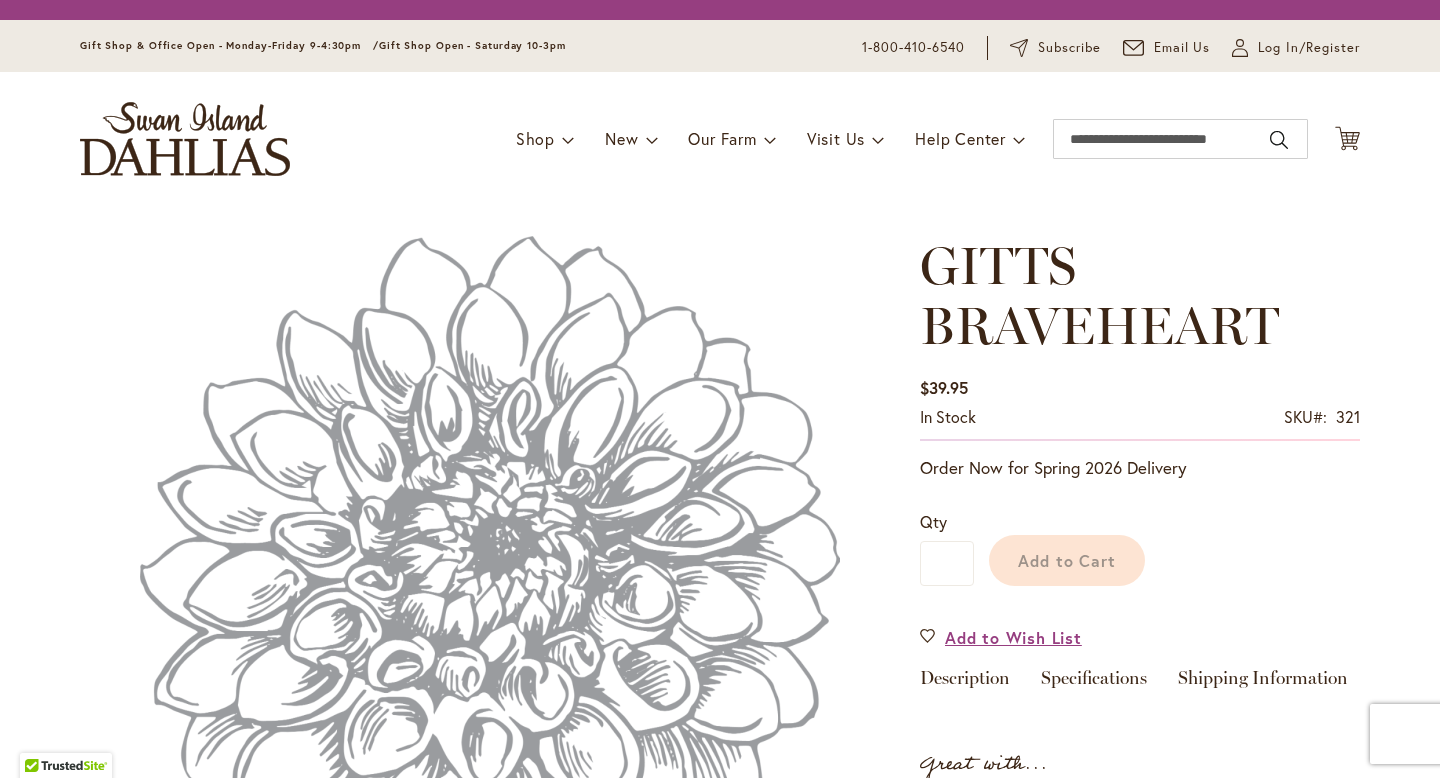 scroll, scrollTop: 0, scrollLeft: 0, axis: both 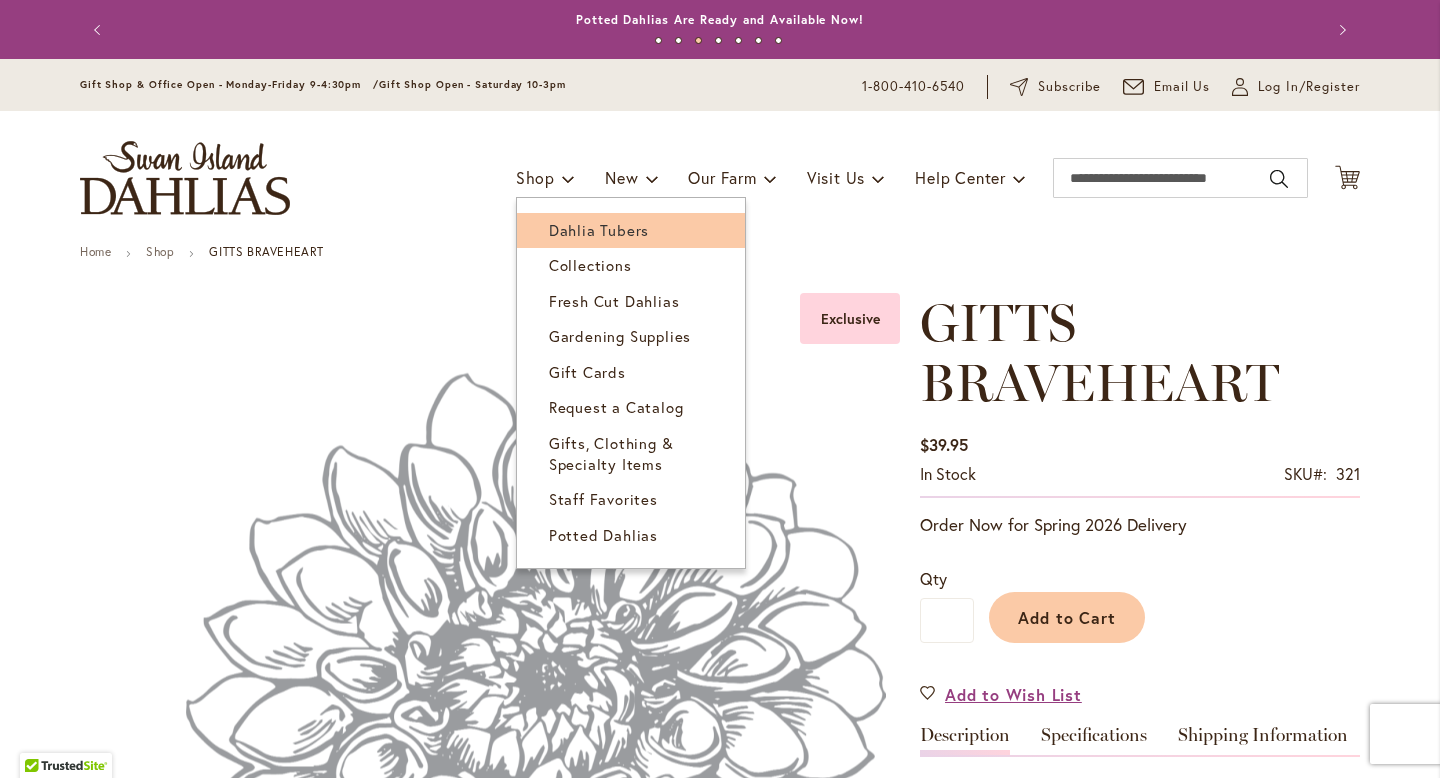 type on "**********" 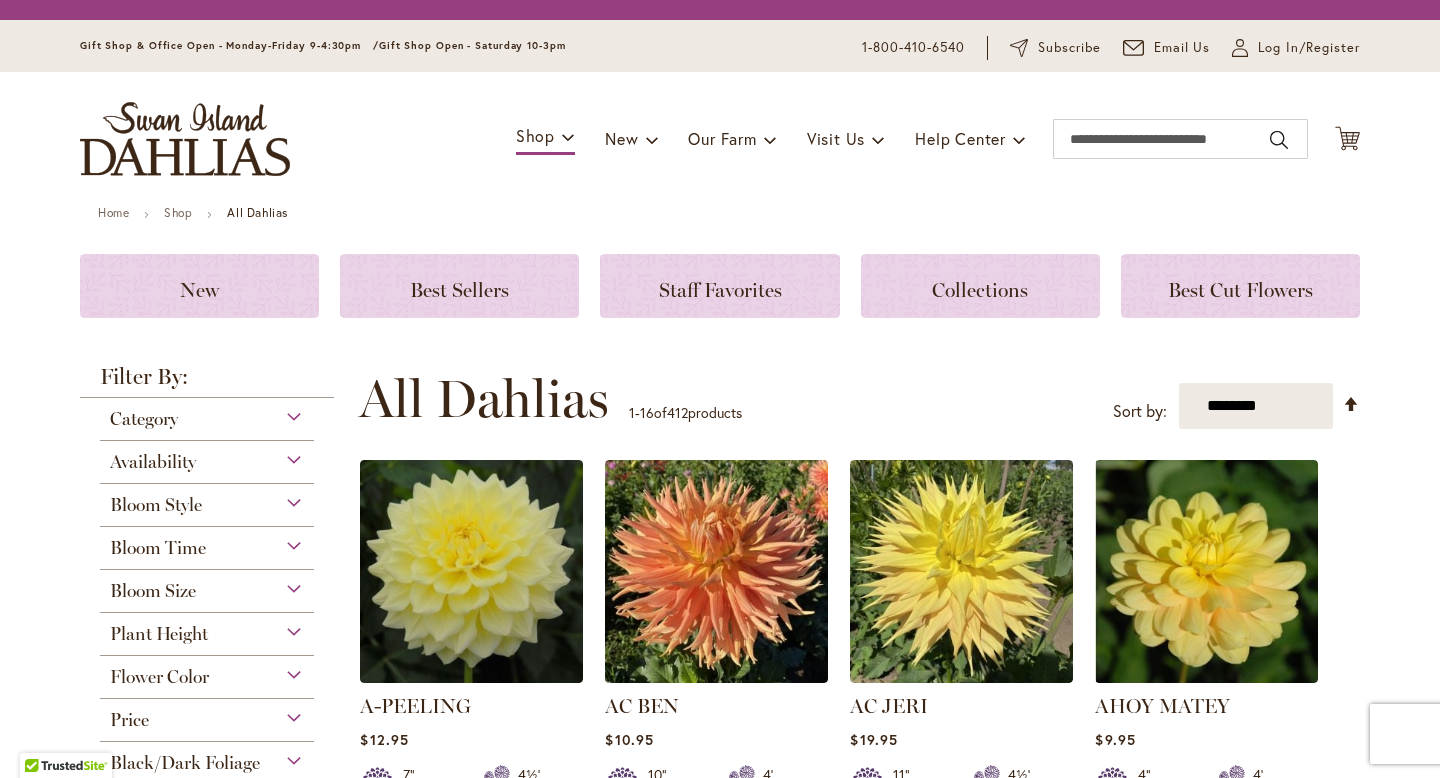 scroll, scrollTop: 0, scrollLeft: 0, axis: both 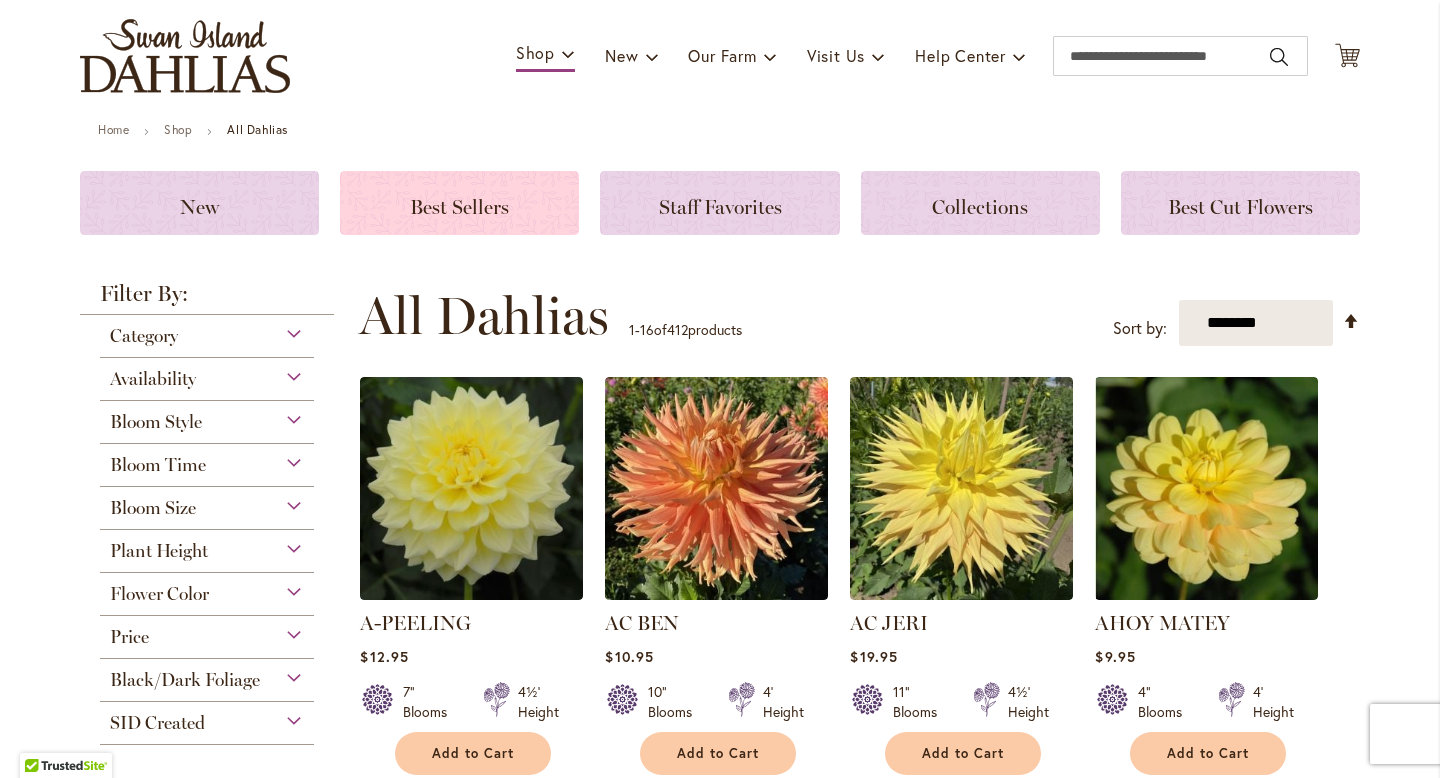 type on "**********" 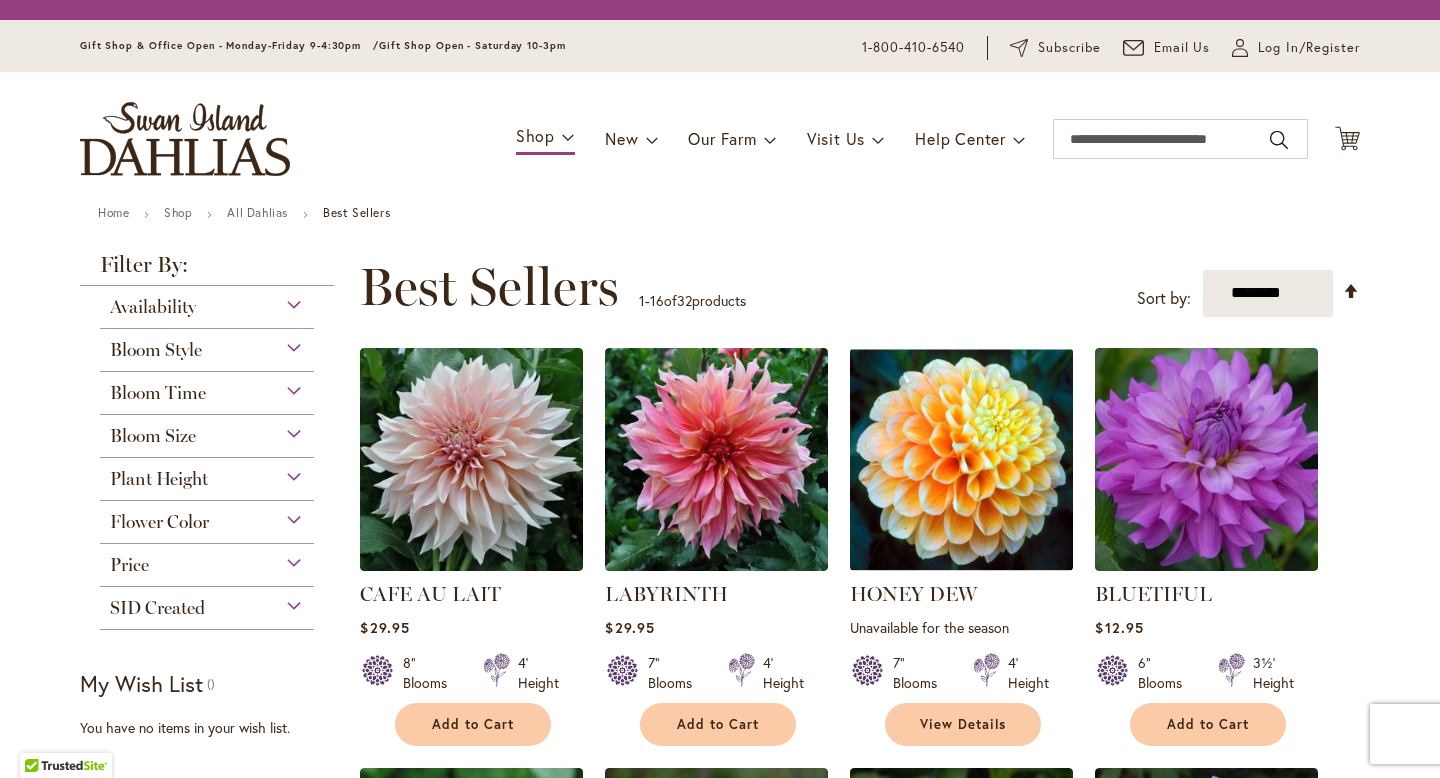 scroll, scrollTop: 0, scrollLeft: 0, axis: both 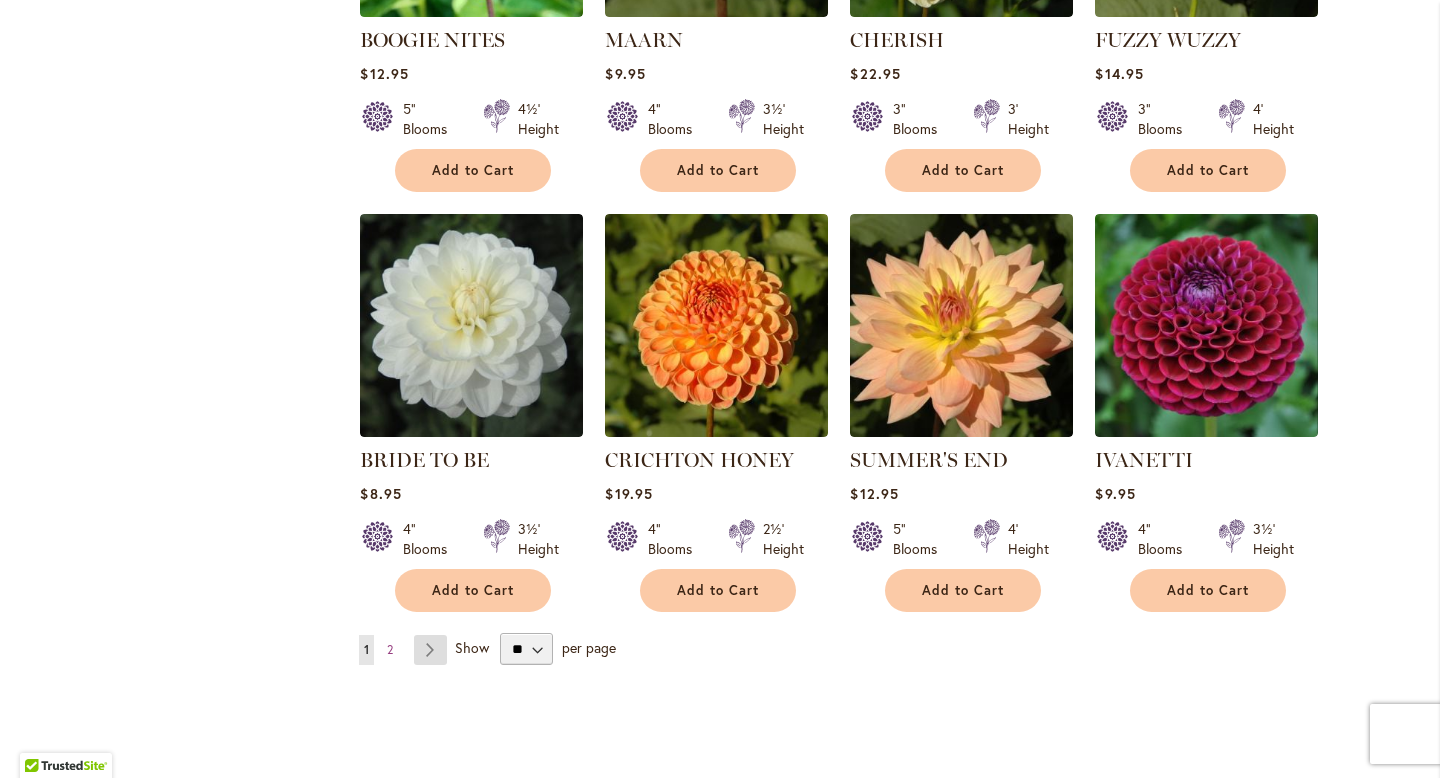 type on "**********" 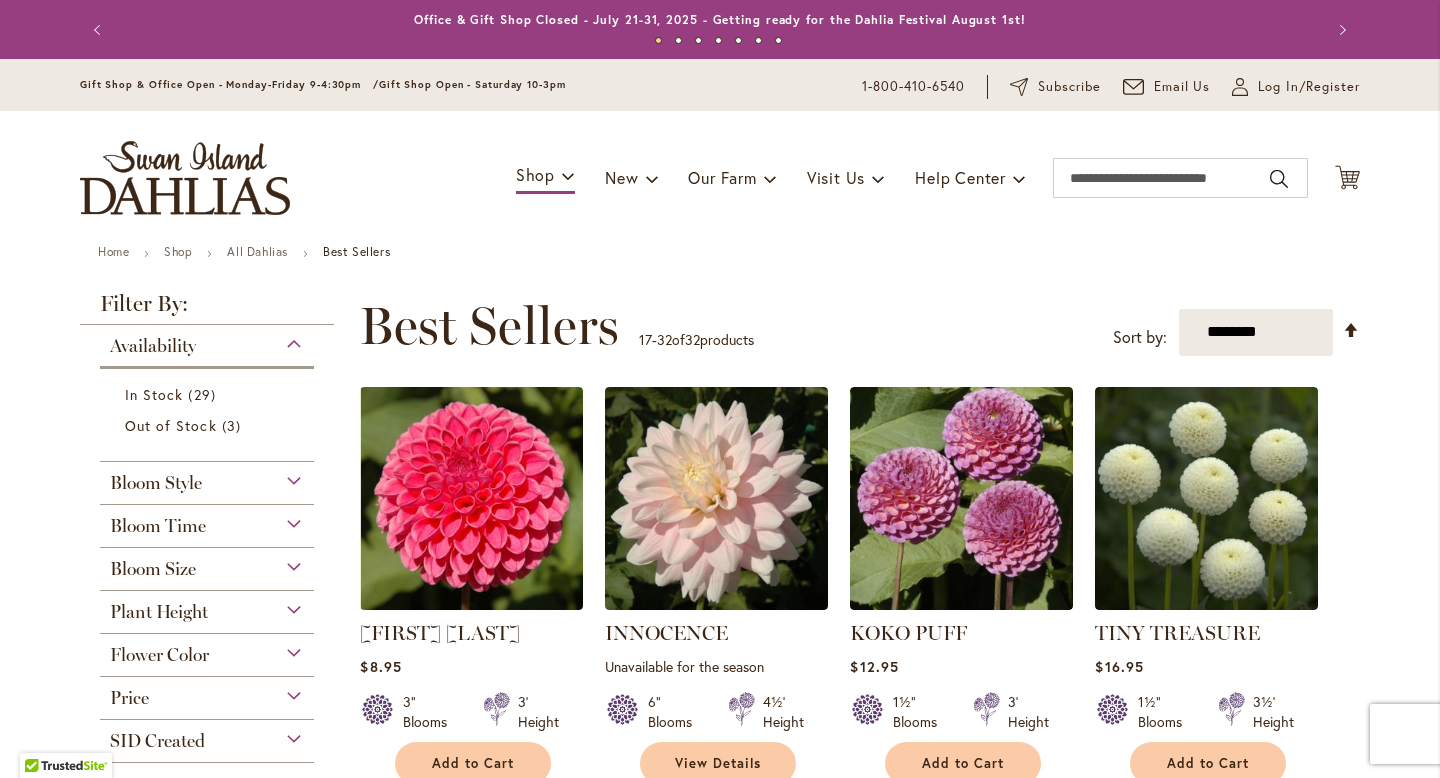 scroll, scrollTop: 0, scrollLeft: 0, axis: both 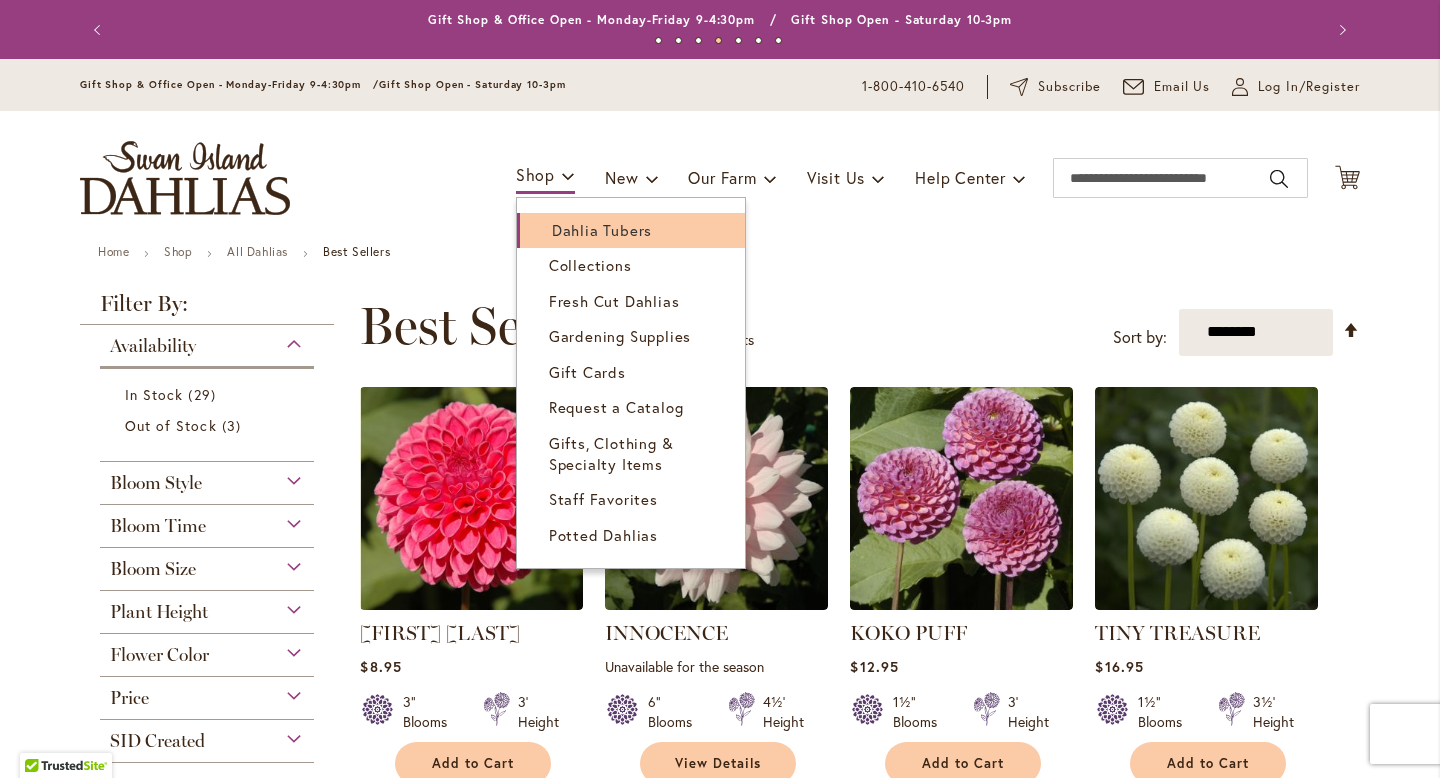 type on "**********" 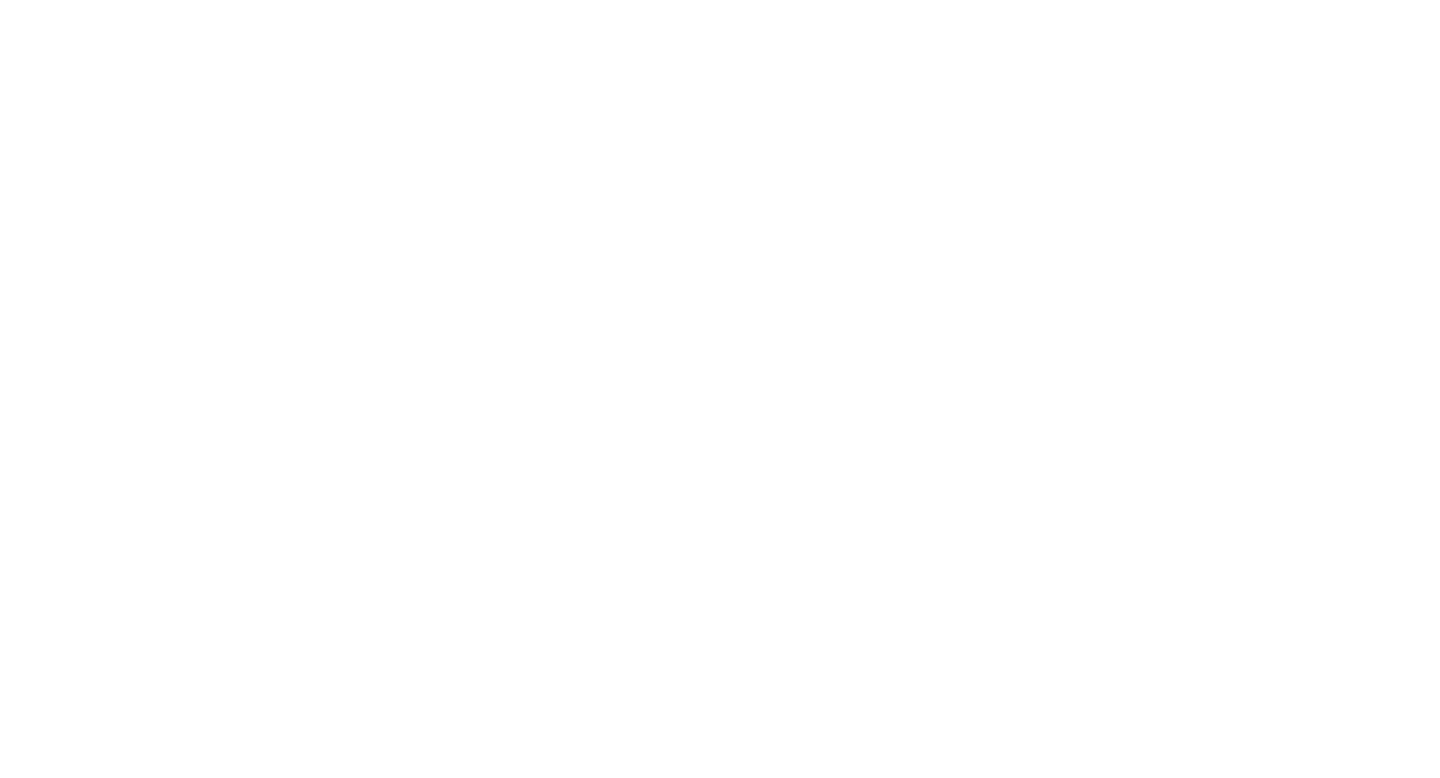 scroll, scrollTop: 0, scrollLeft: 0, axis: both 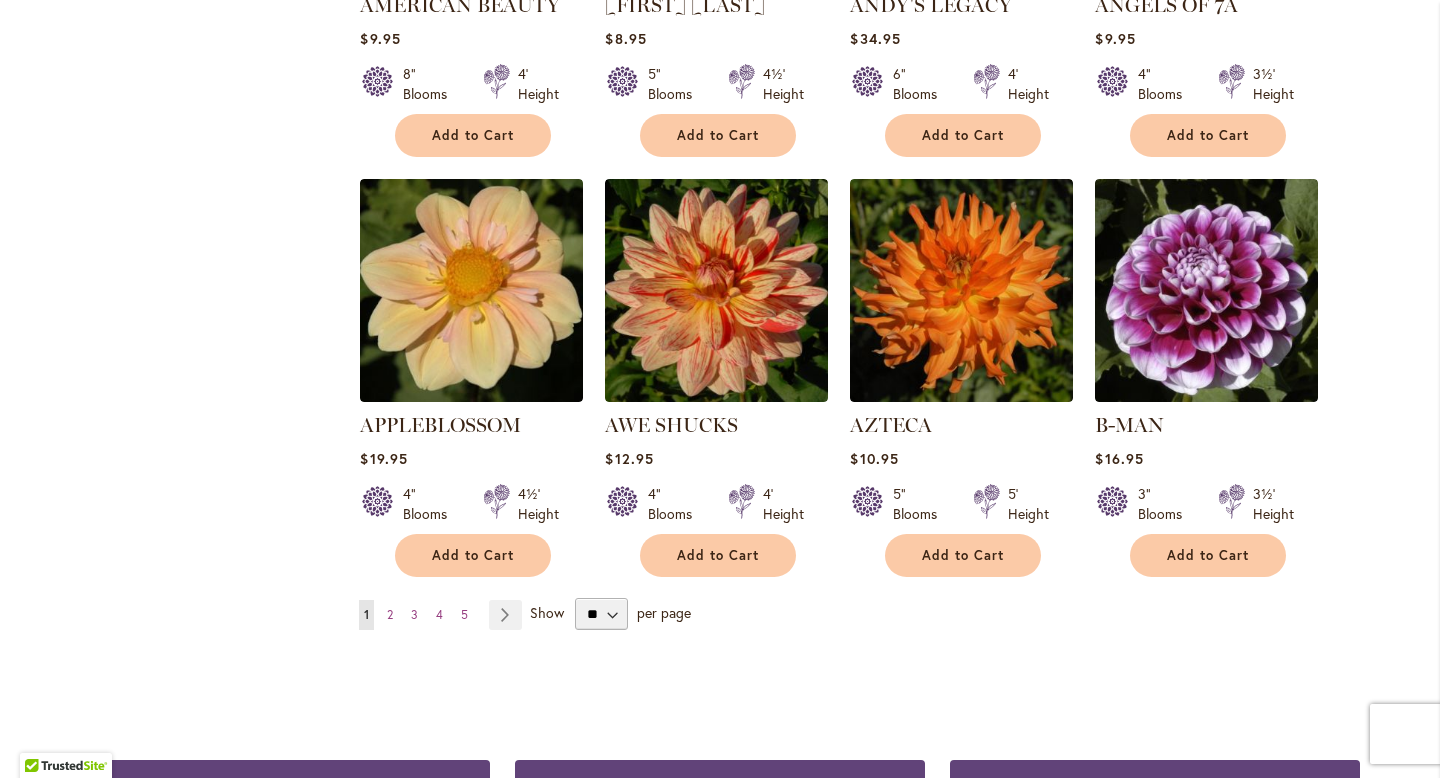 type on "**********" 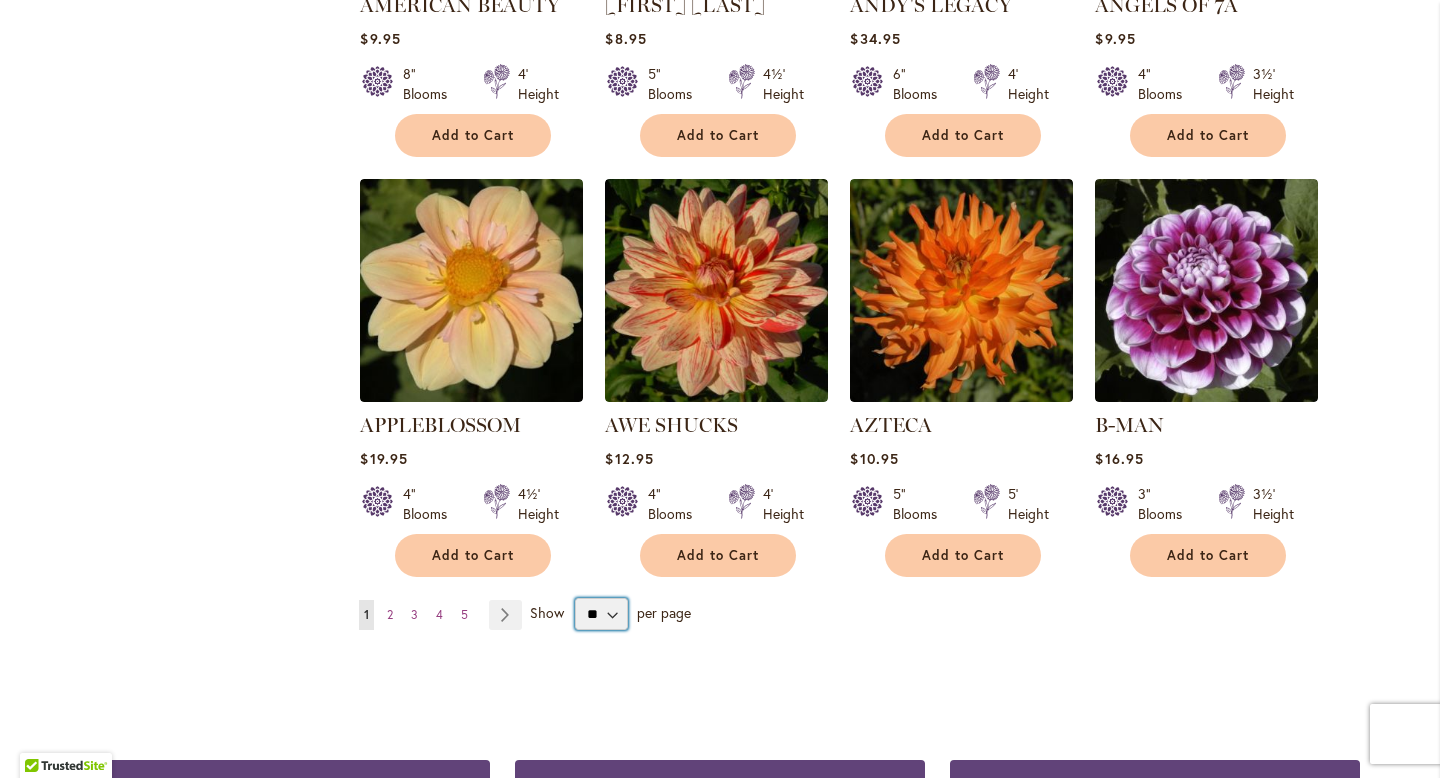 click on "**
**
**
**" at bounding box center (601, 614) 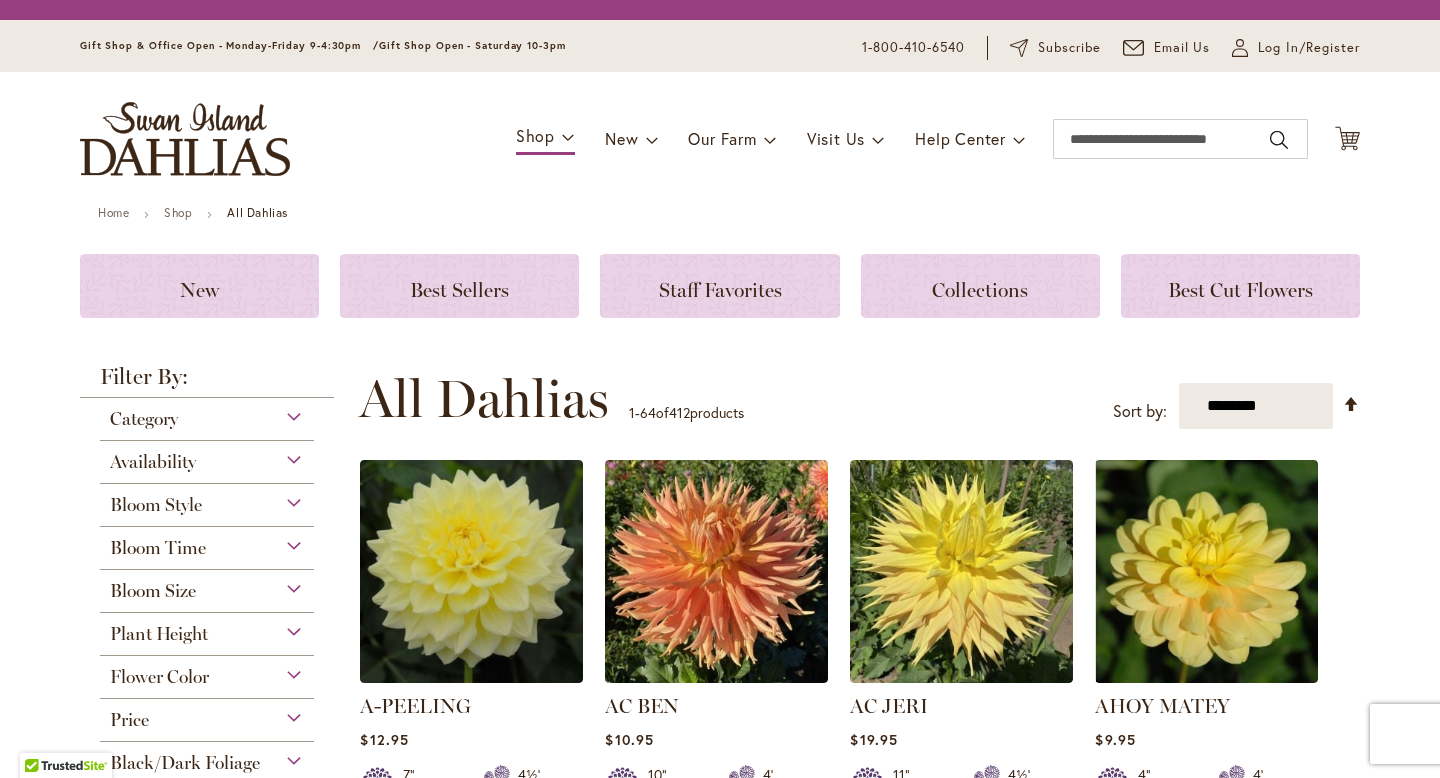scroll, scrollTop: 0, scrollLeft: 0, axis: both 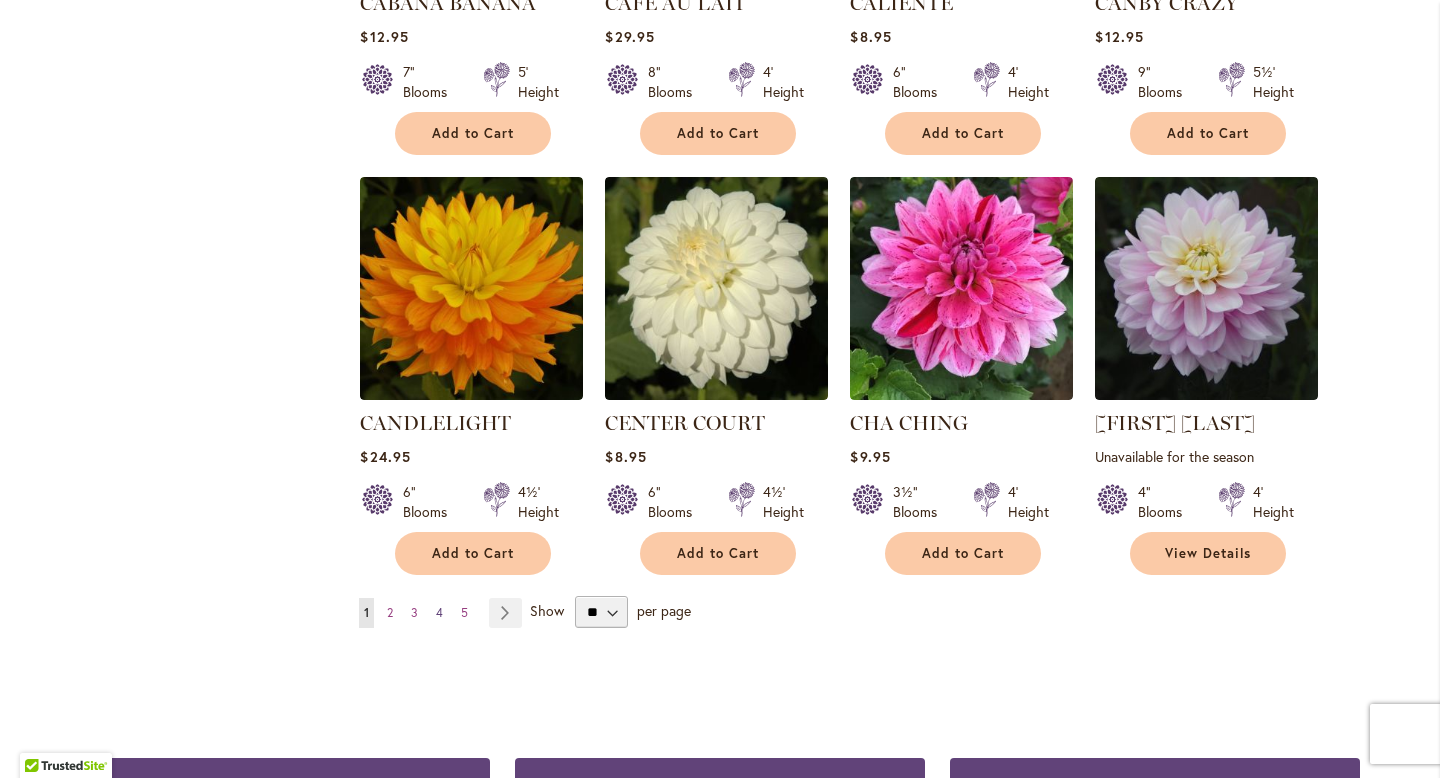 type on "**********" 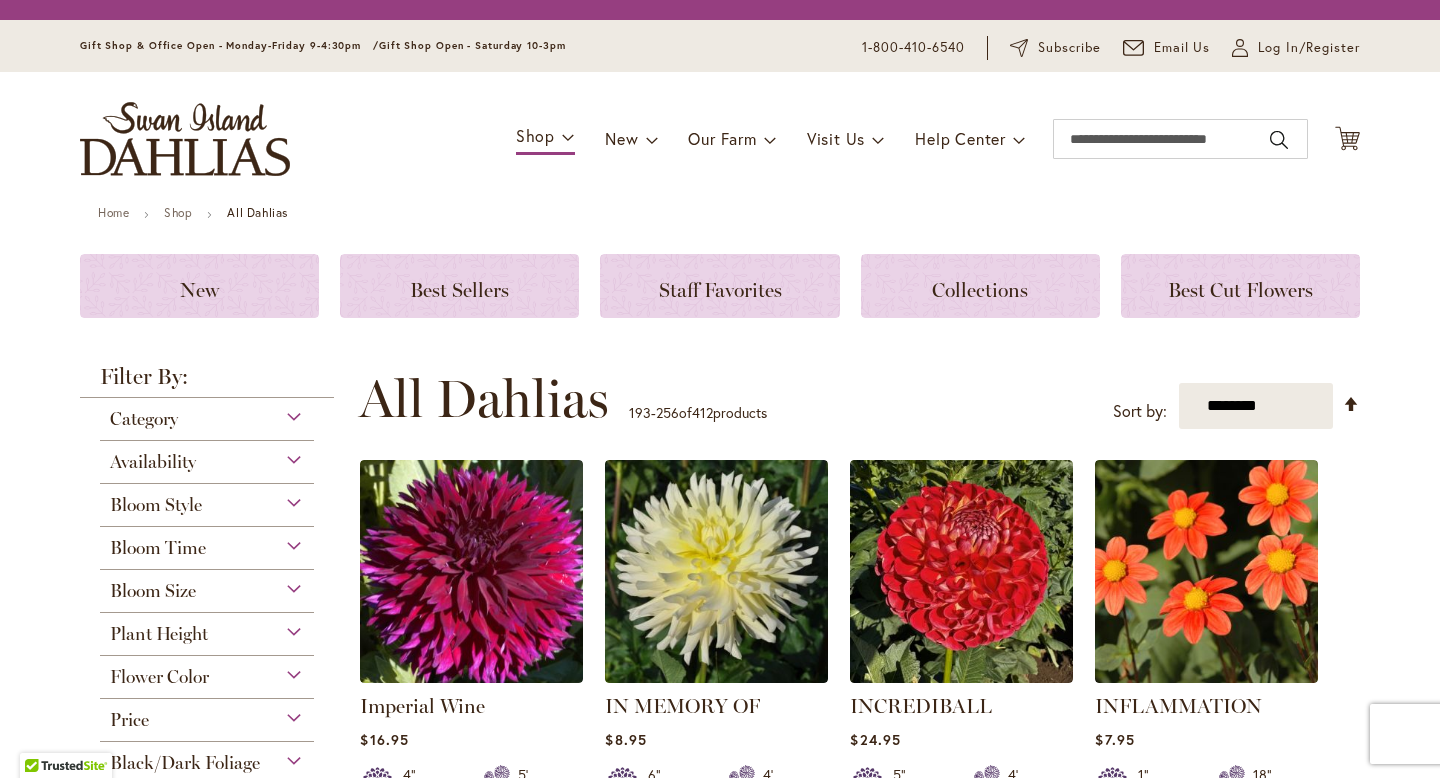 scroll, scrollTop: 0, scrollLeft: 0, axis: both 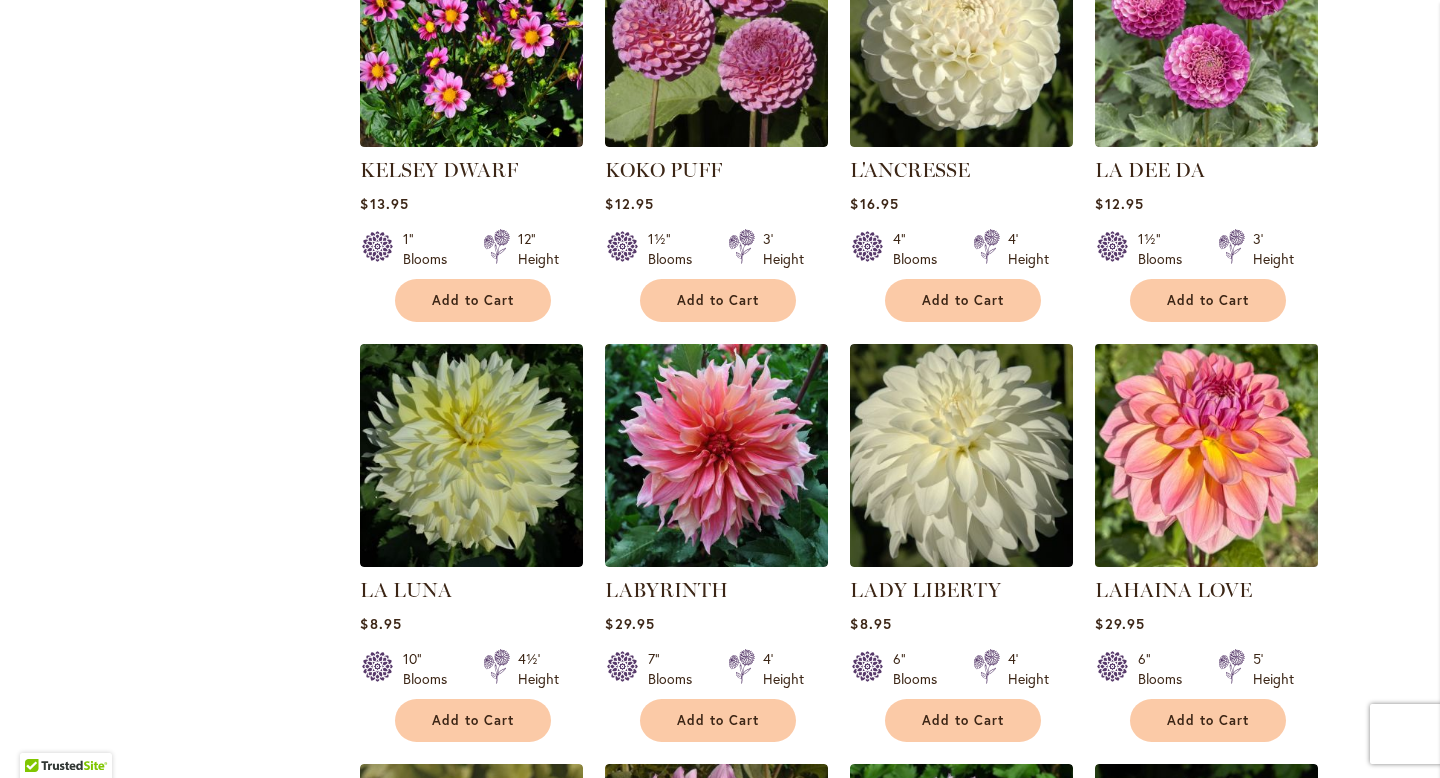 type on "**********" 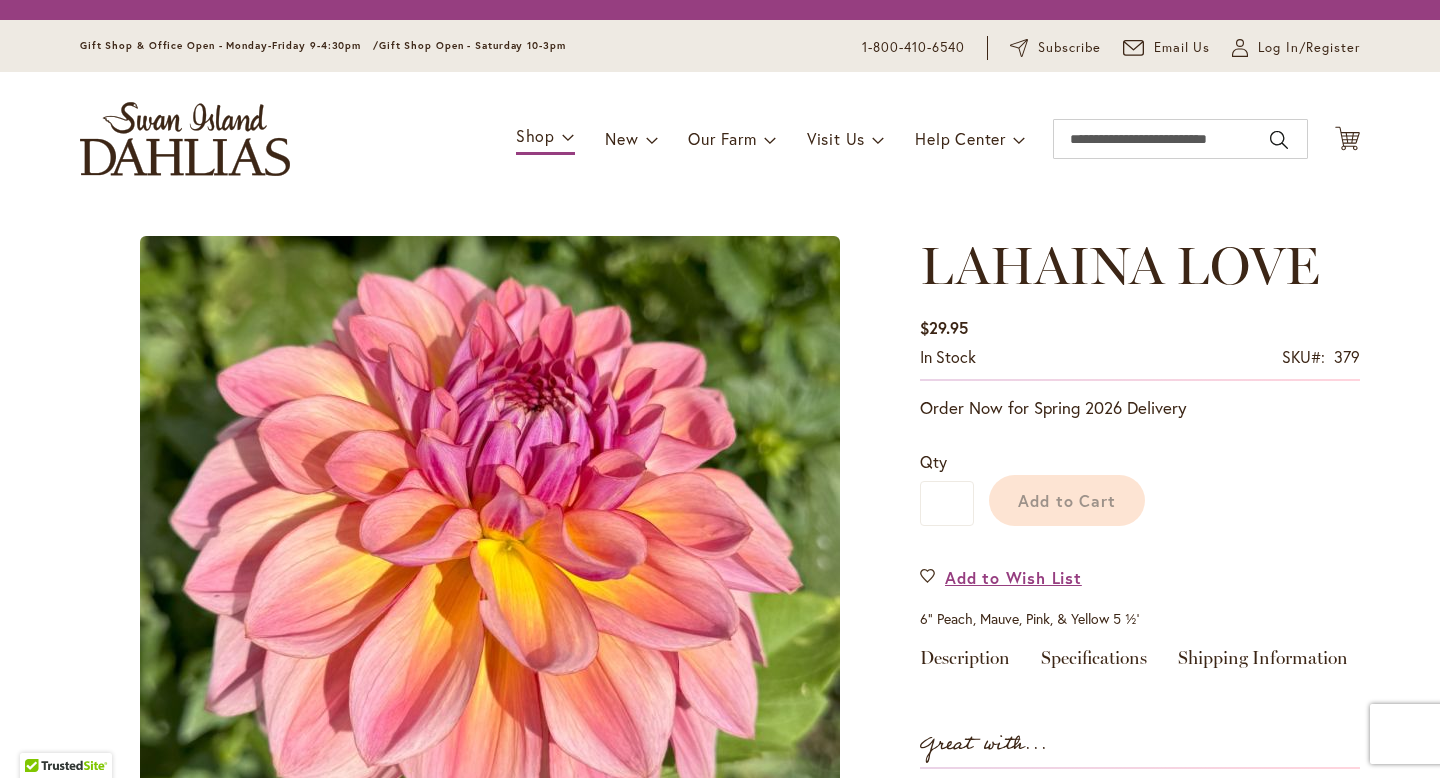 scroll, scrollTop: 0, scrollLeft: 0, axis: both 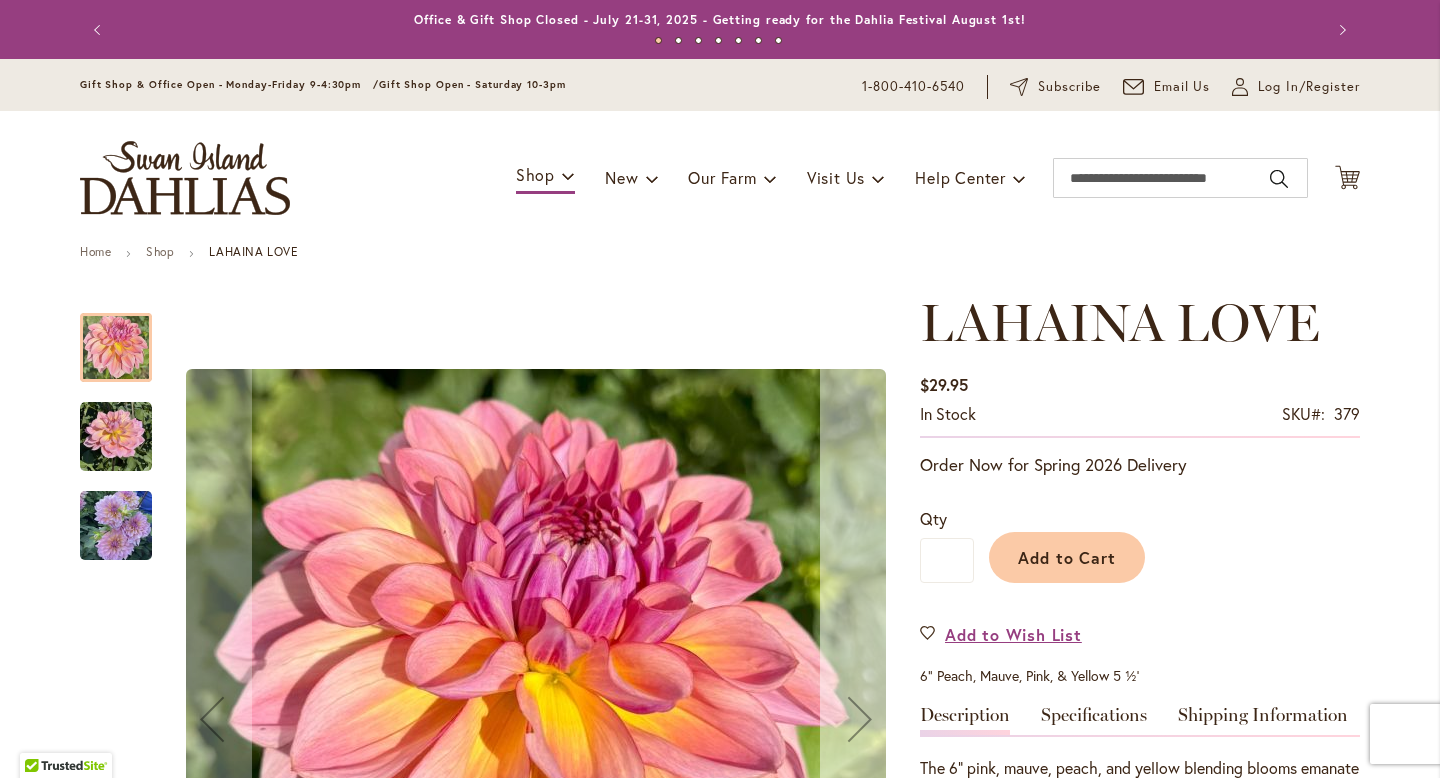 type on "**********" 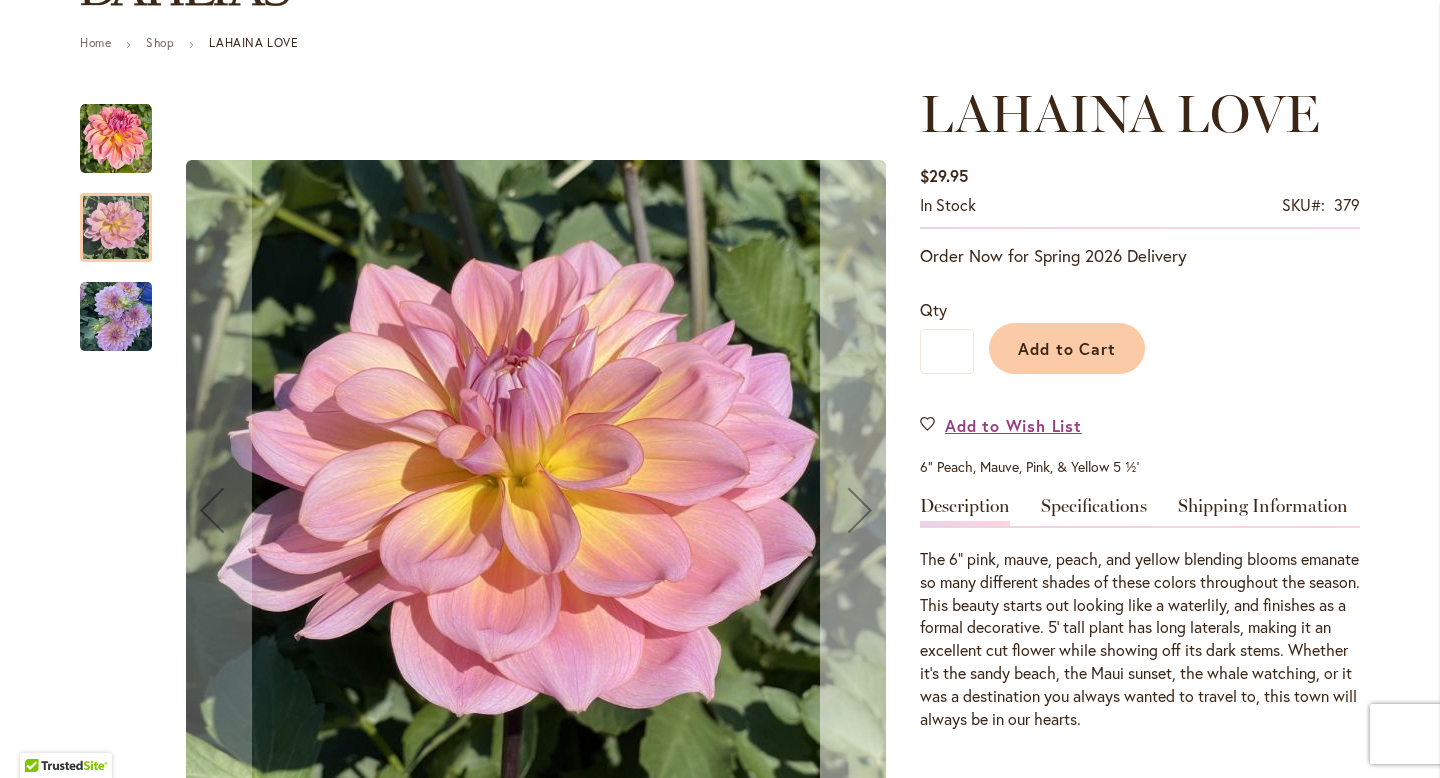 scroll, scrollTop: 340, scrollLeft: 0, axis: vertical 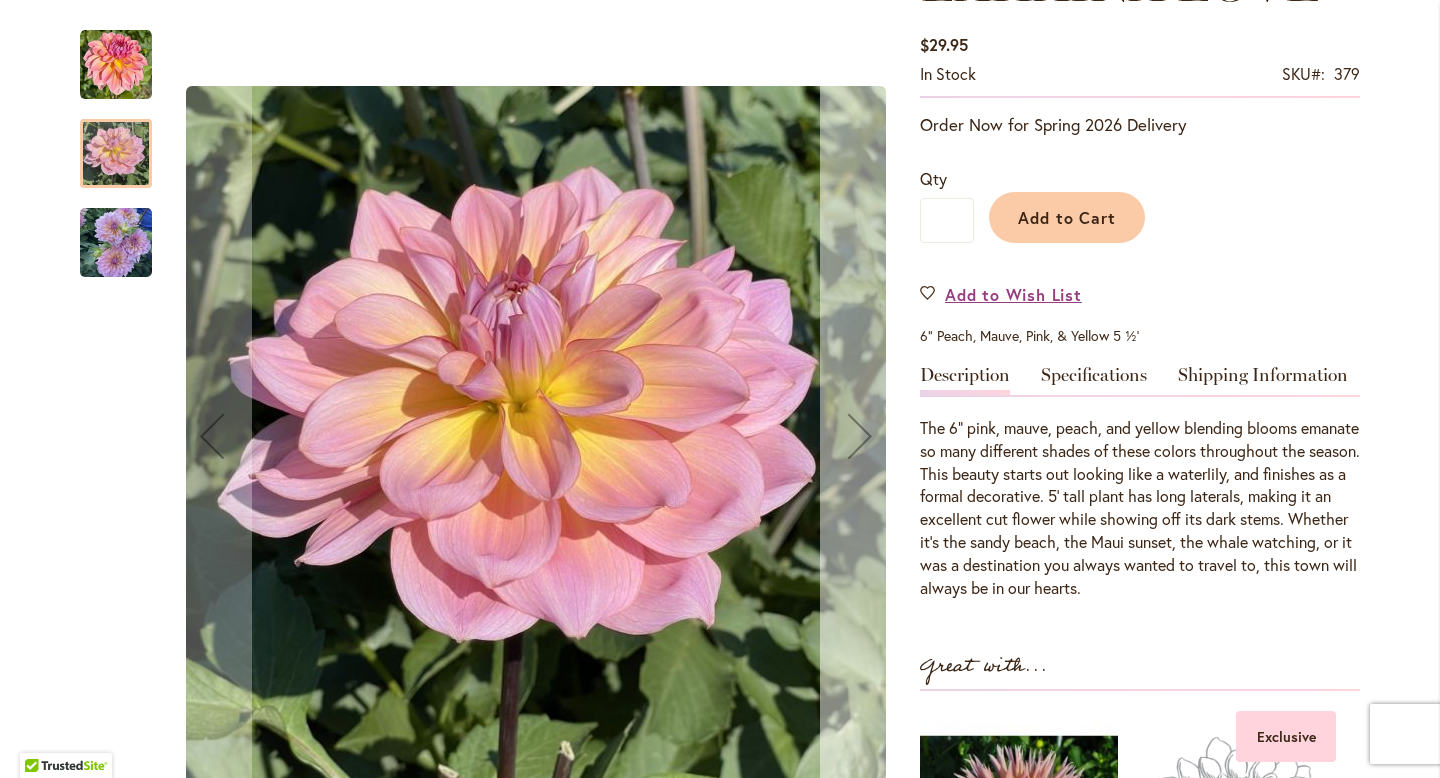click at bounding box center [860, 436] 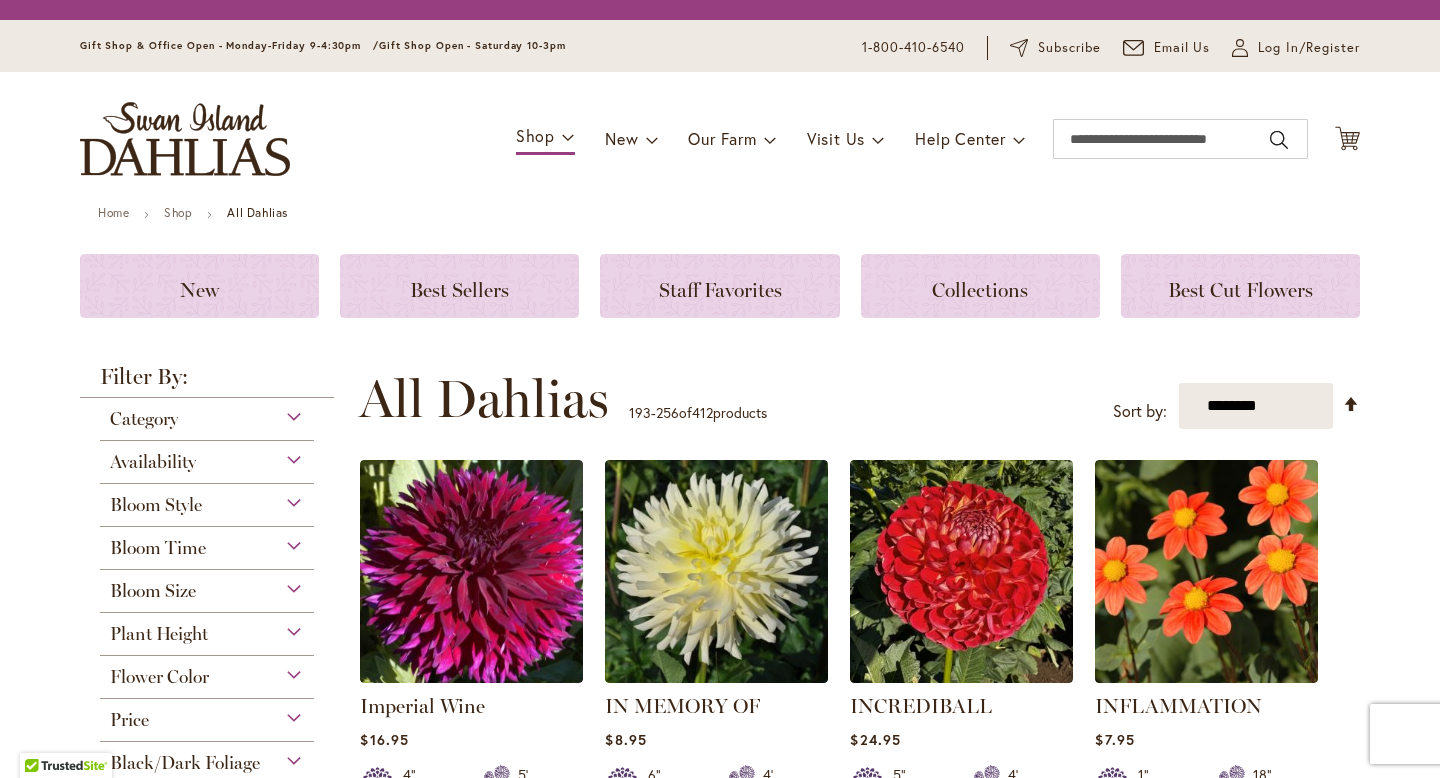 scroll, scrollTop: 0, scrollLeft: 0, axis: both 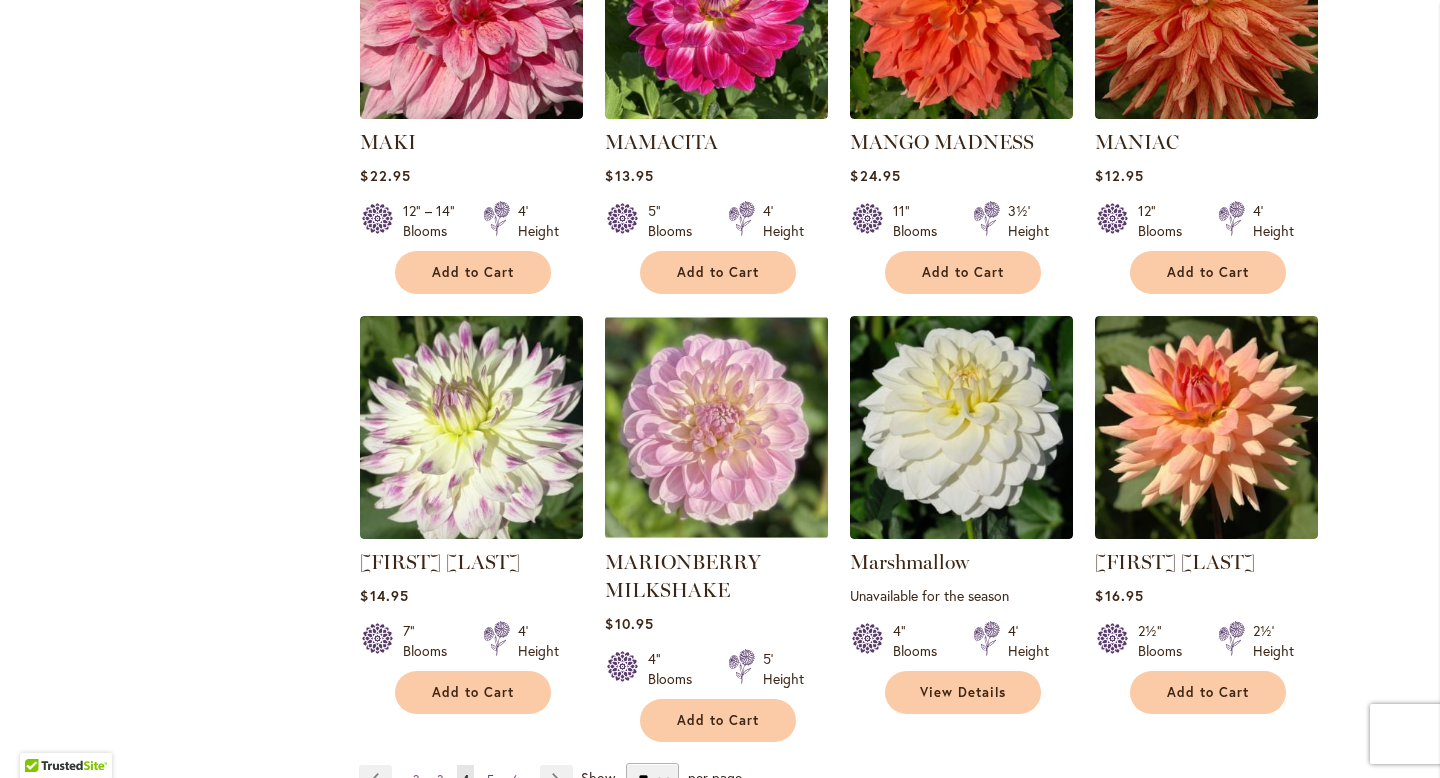 type on "**********" 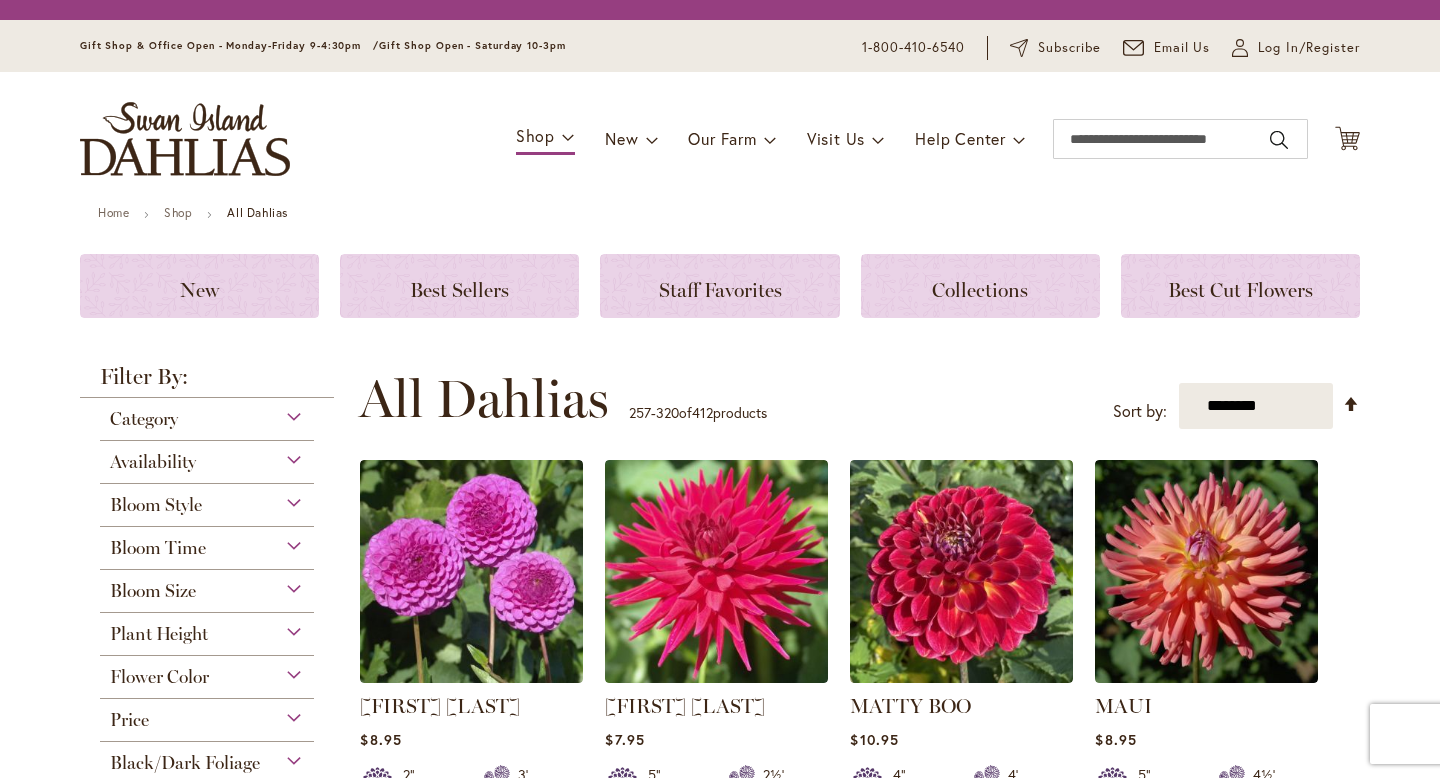 scroll, scrollTop: 0, scrollLeft: 0, axis: both 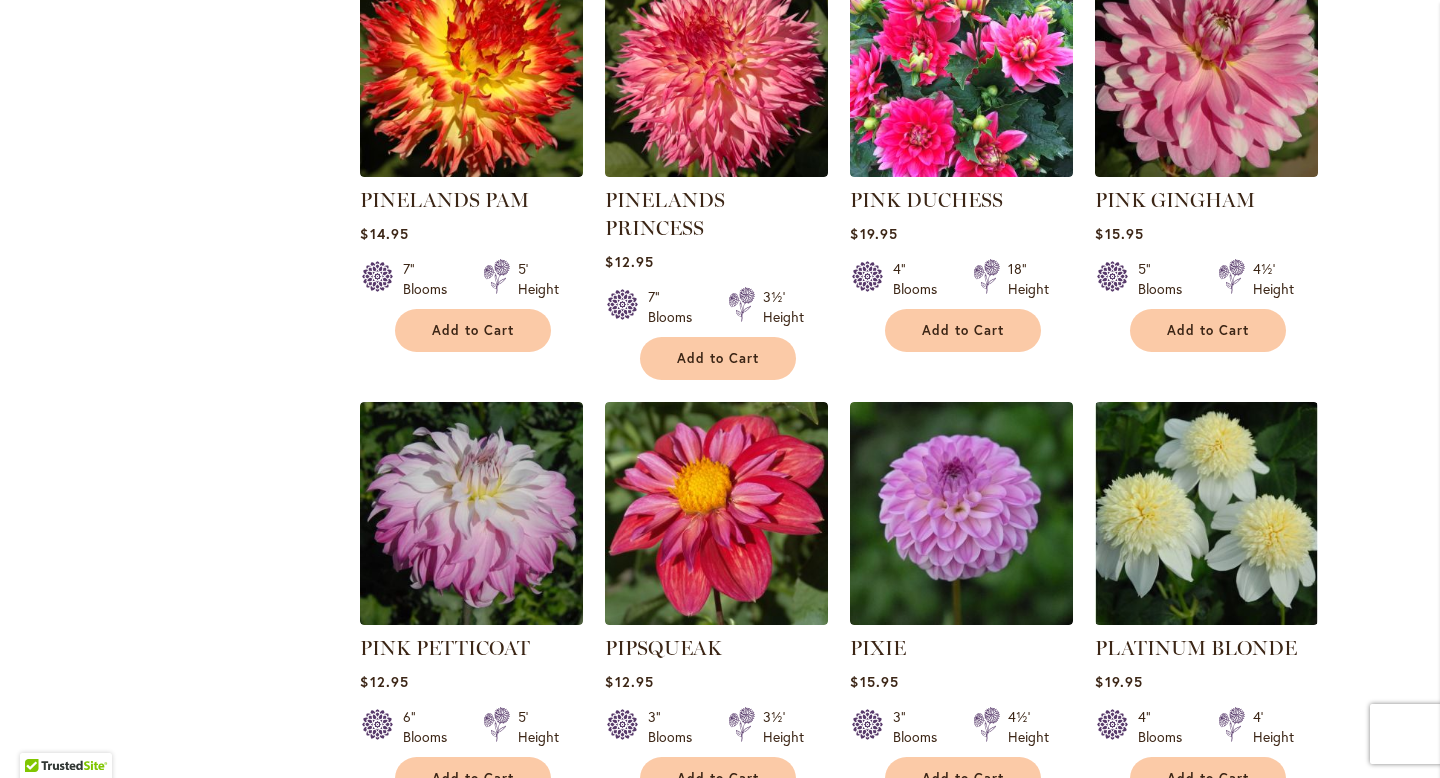 type on "**********" 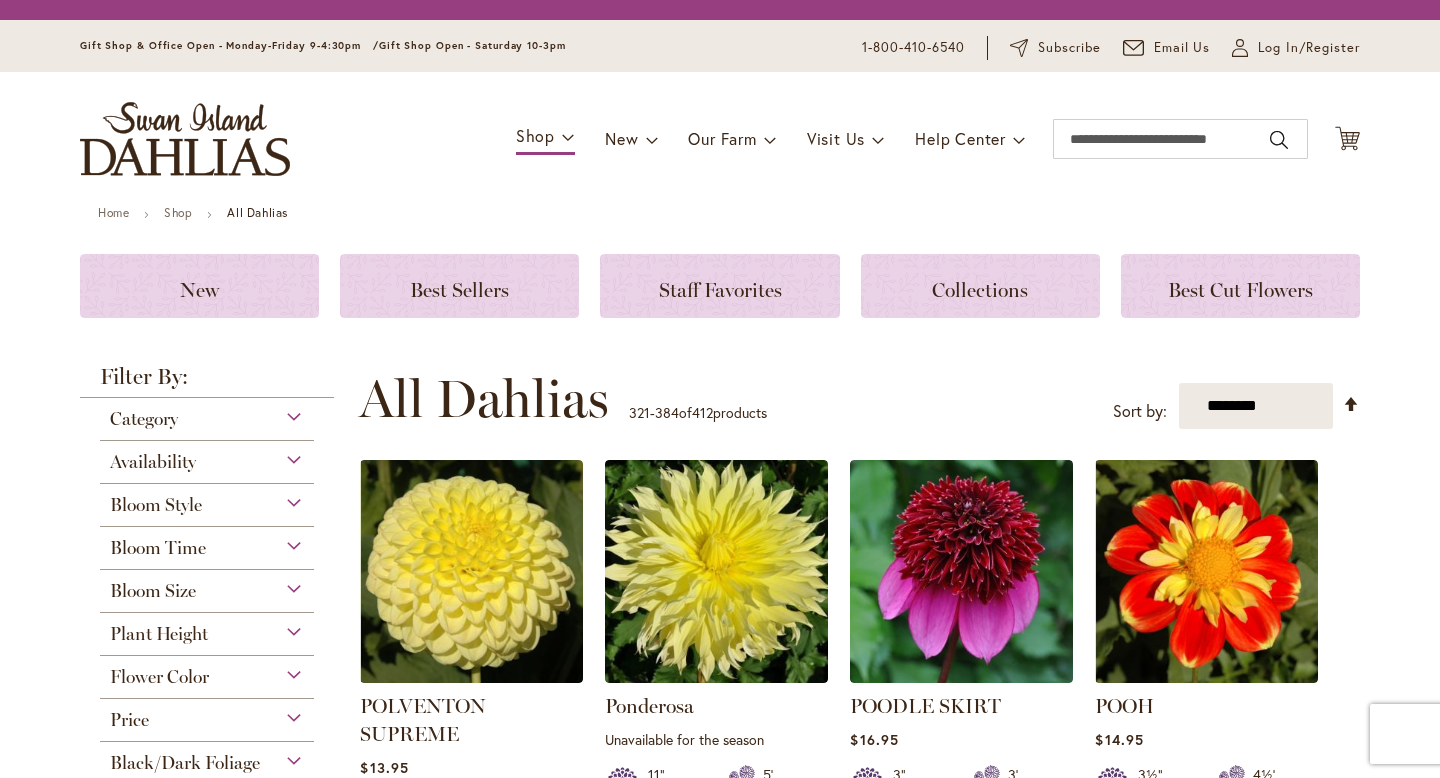 scroll, scrollTop: 0, scrollLeft: 0, axis: both 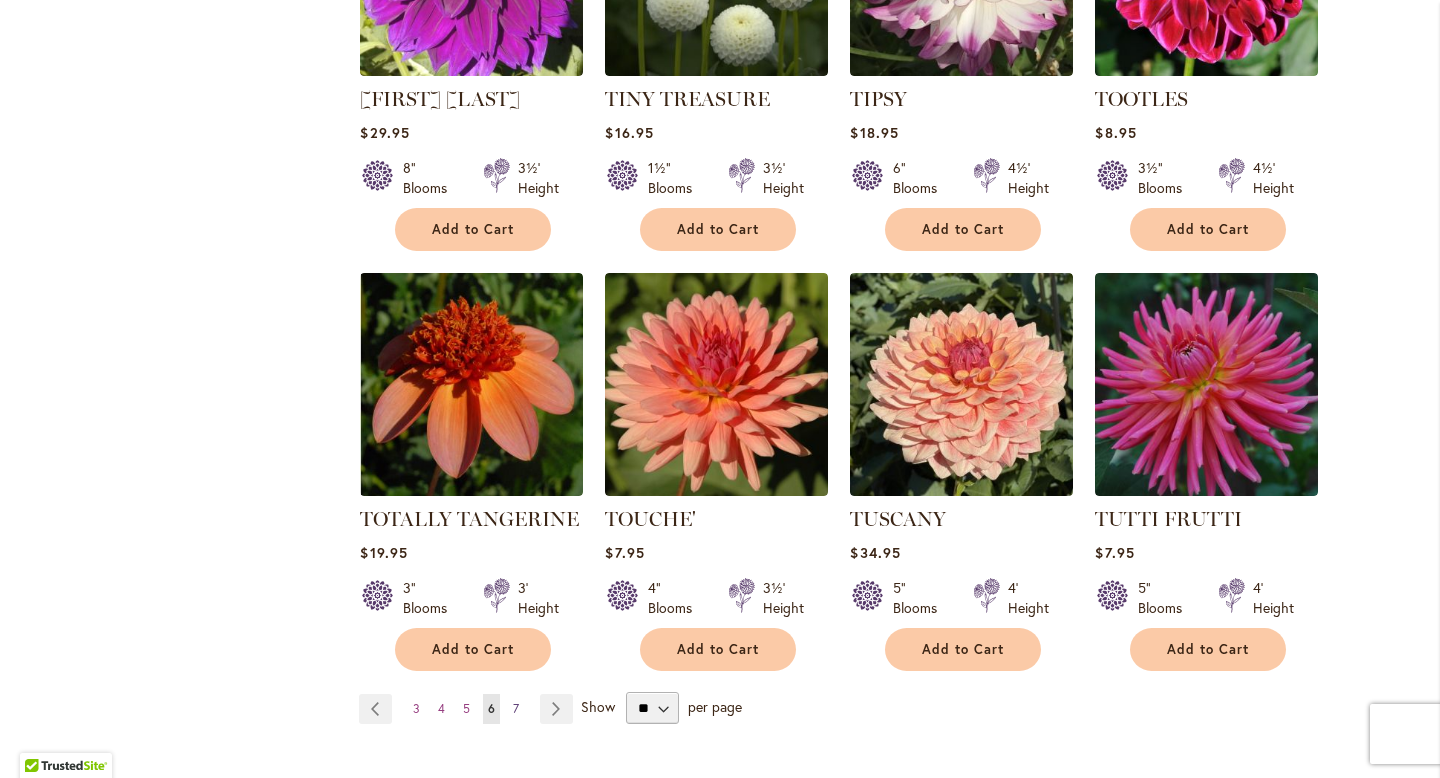 type on "**********" 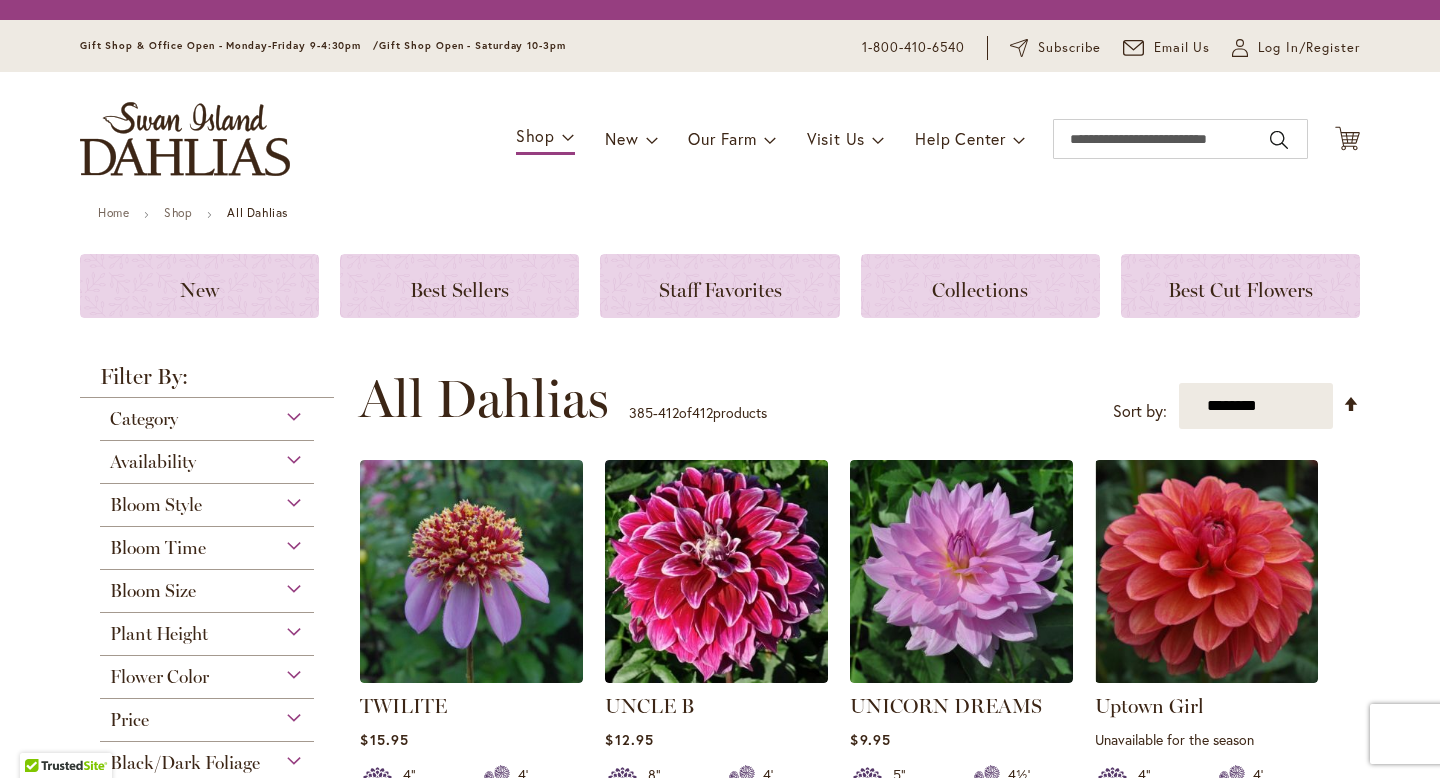 scroll, scrollTop: 0, scrollLeft: 0, axis: both 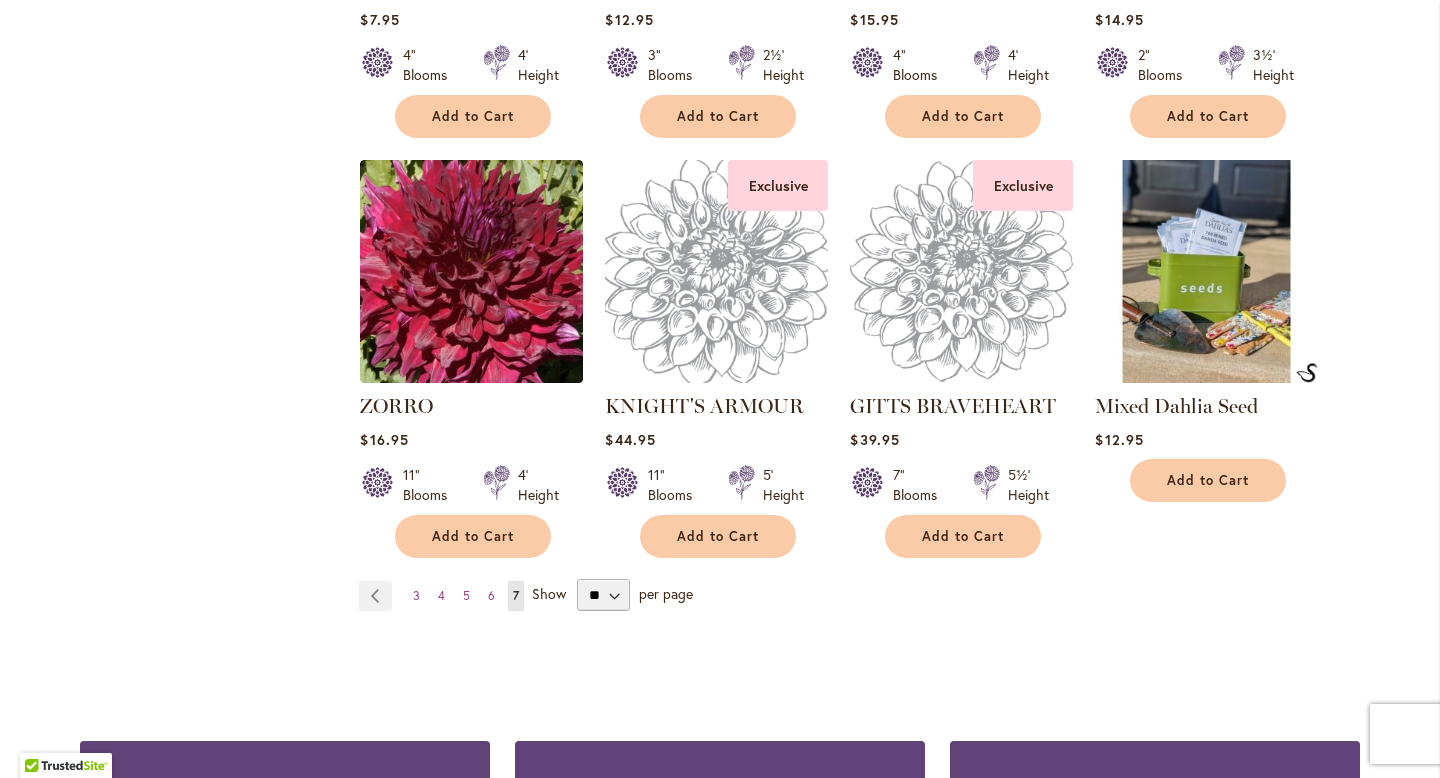 type on "**********" 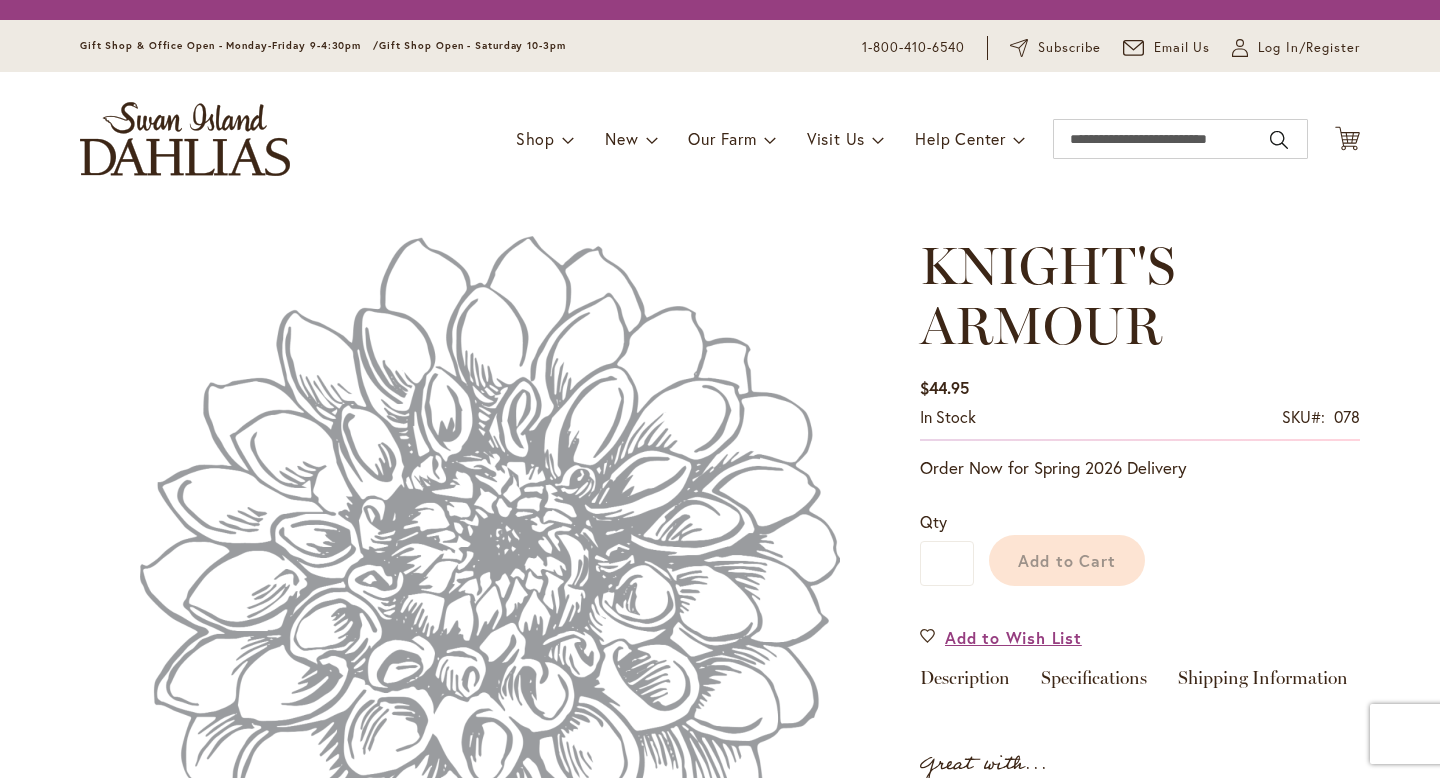 scroll, scrollTop: 0, scrollLeft: 0, axis: both 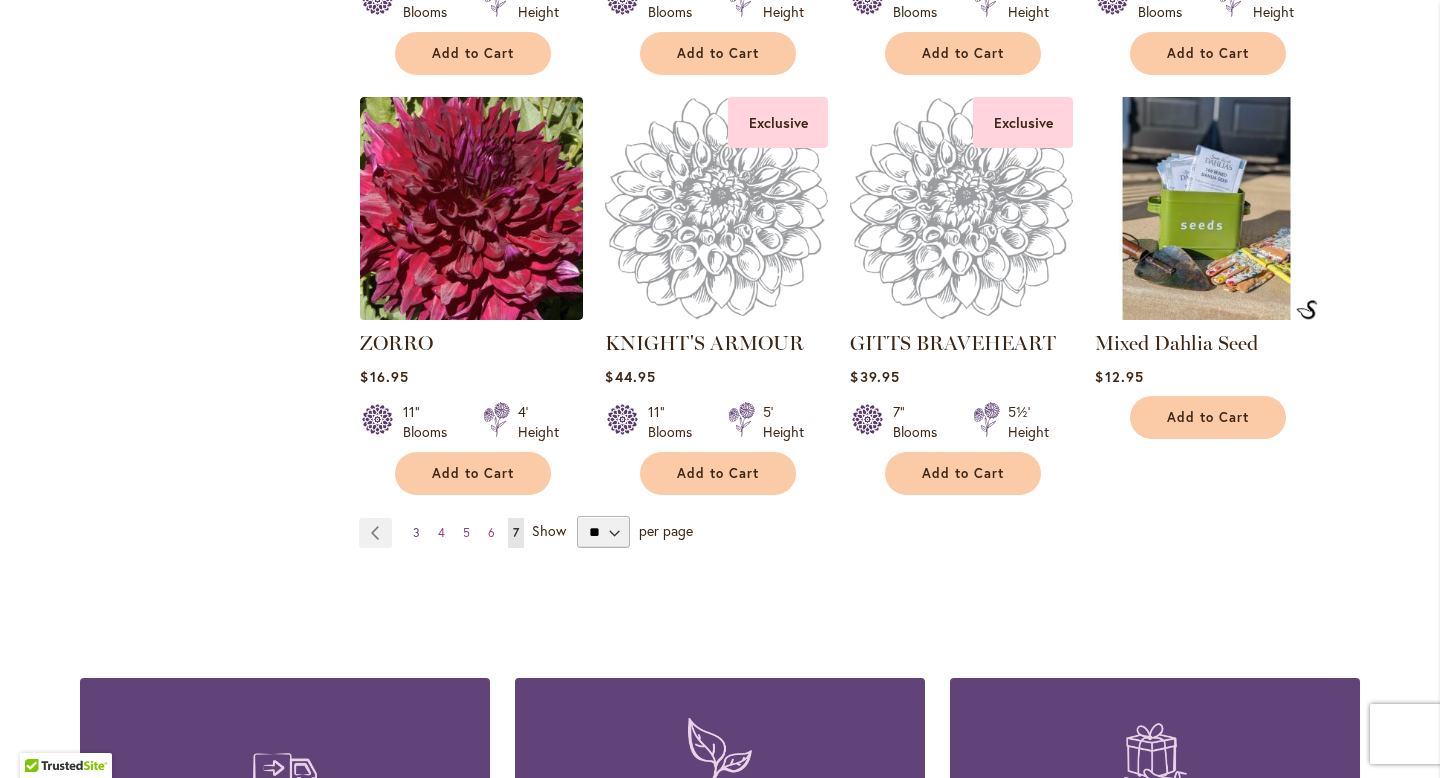 type on "**********" 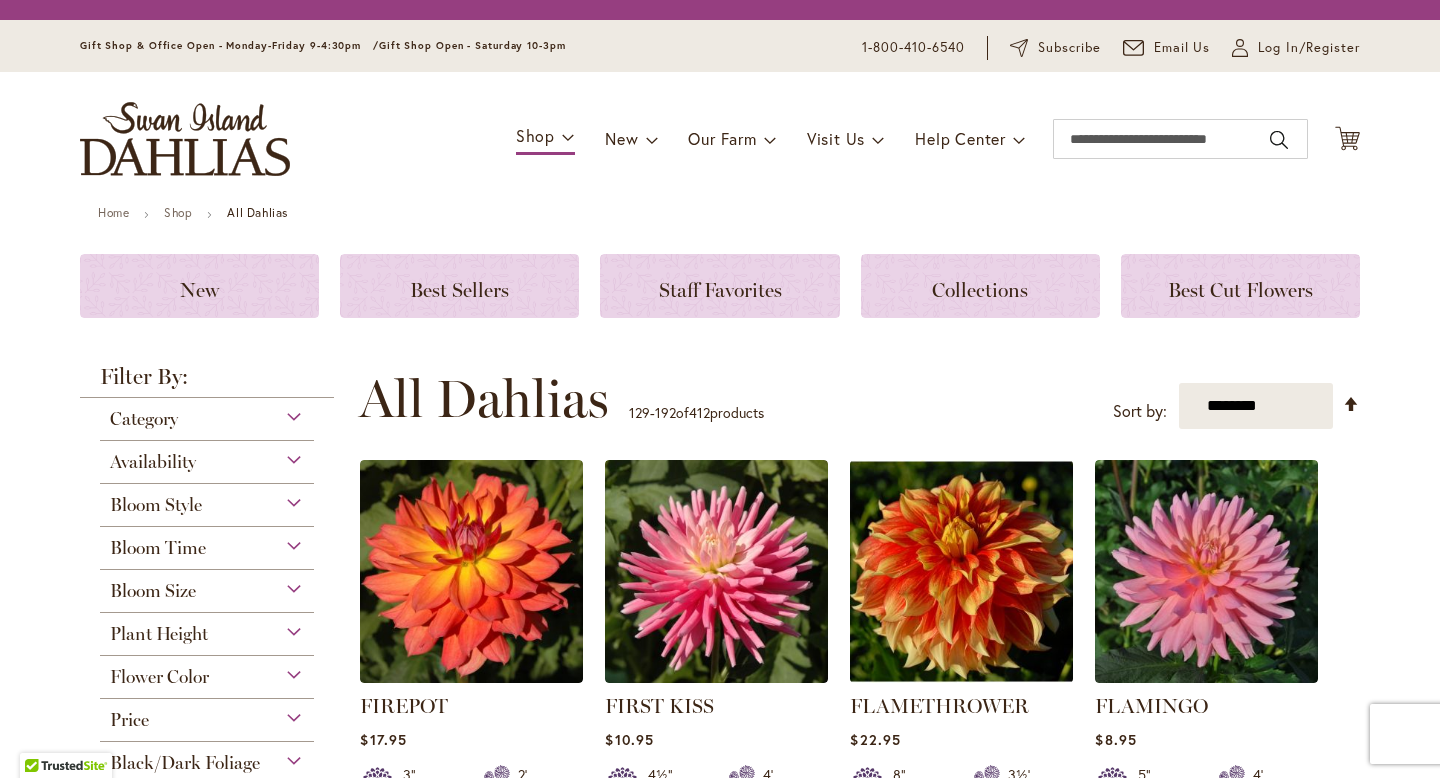 scroll, scrollTop: 0, scrollLeft: 0, axis: both 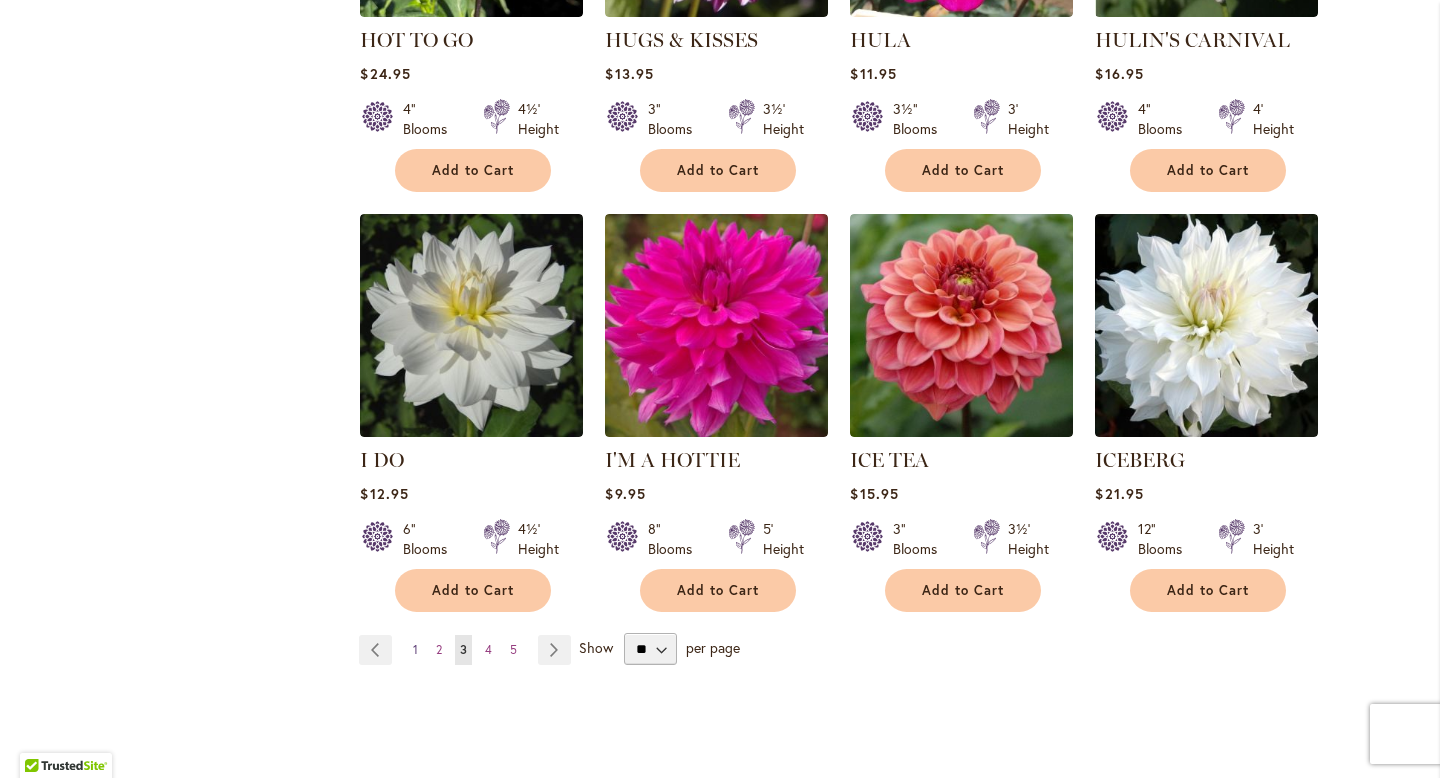 type on "**********" 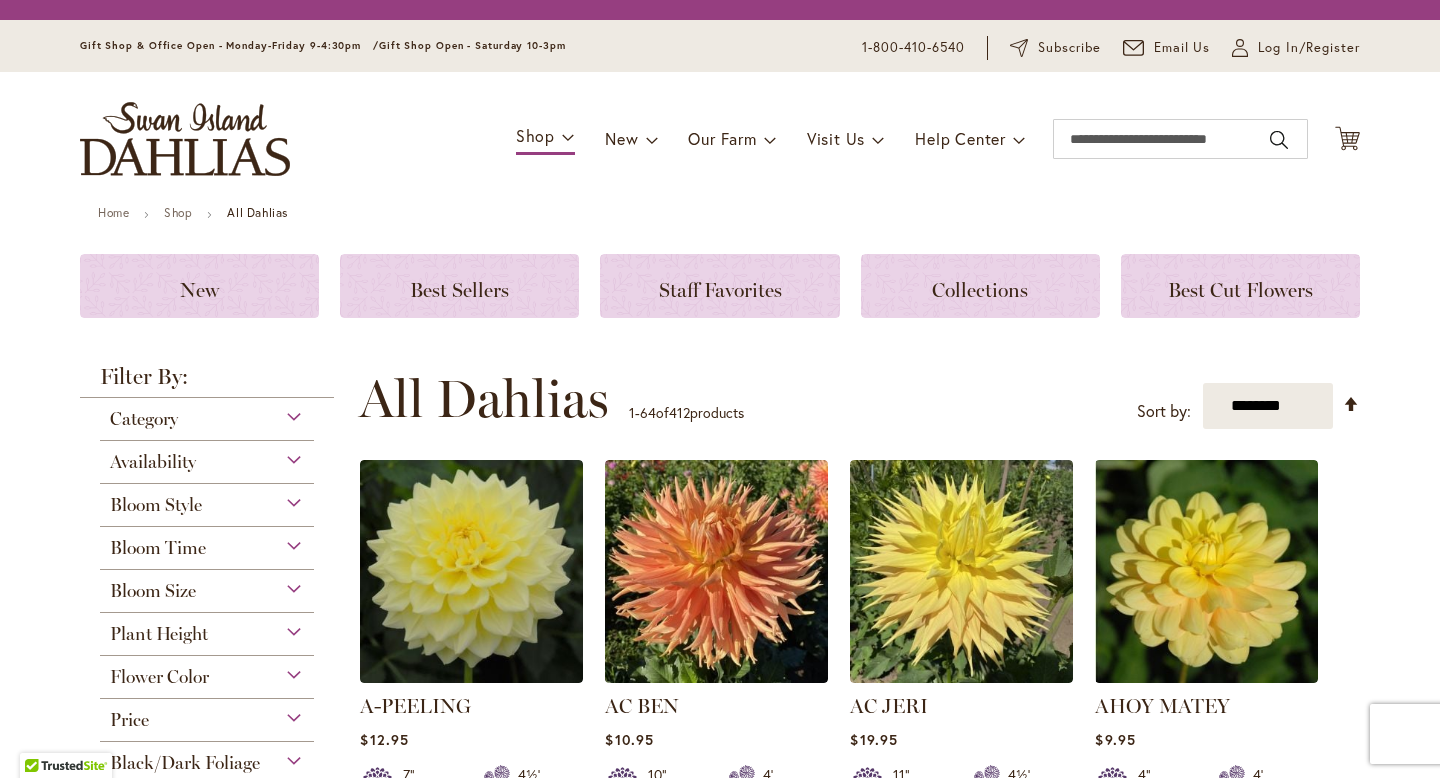 scroll, scrollTop: 0, scrollLeft: 0, axis: both 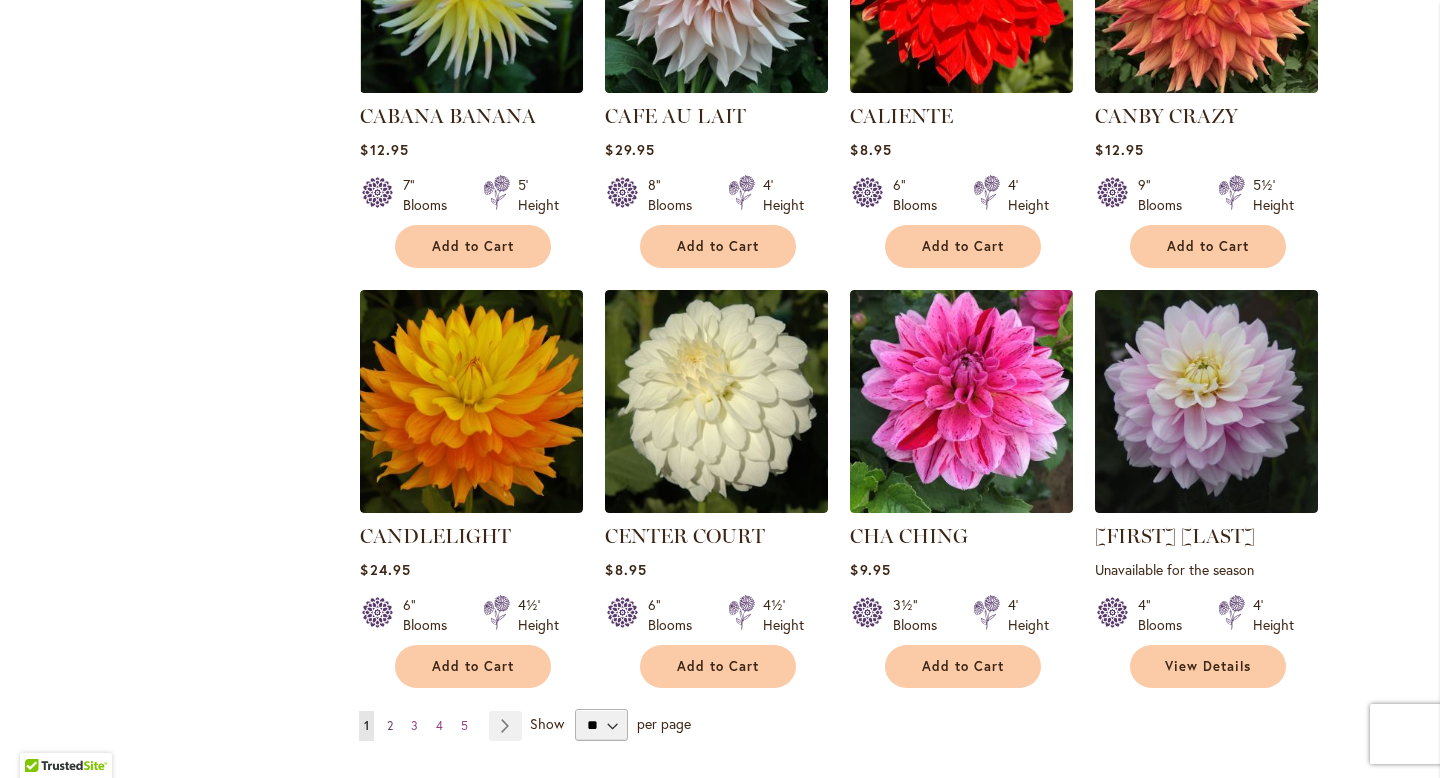 type on "**********" 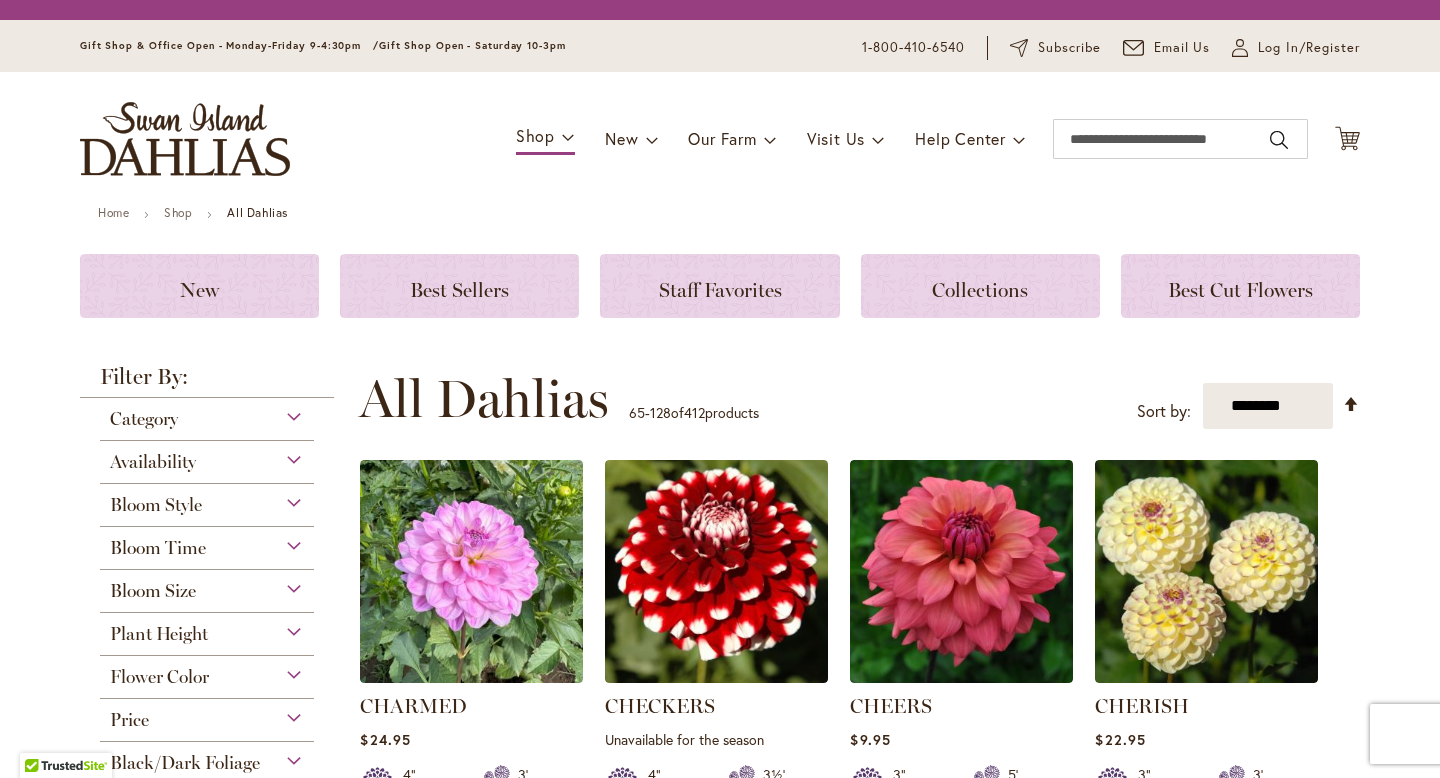 scroll, scrollTop: 0, scrollLeft: 0, axis: both 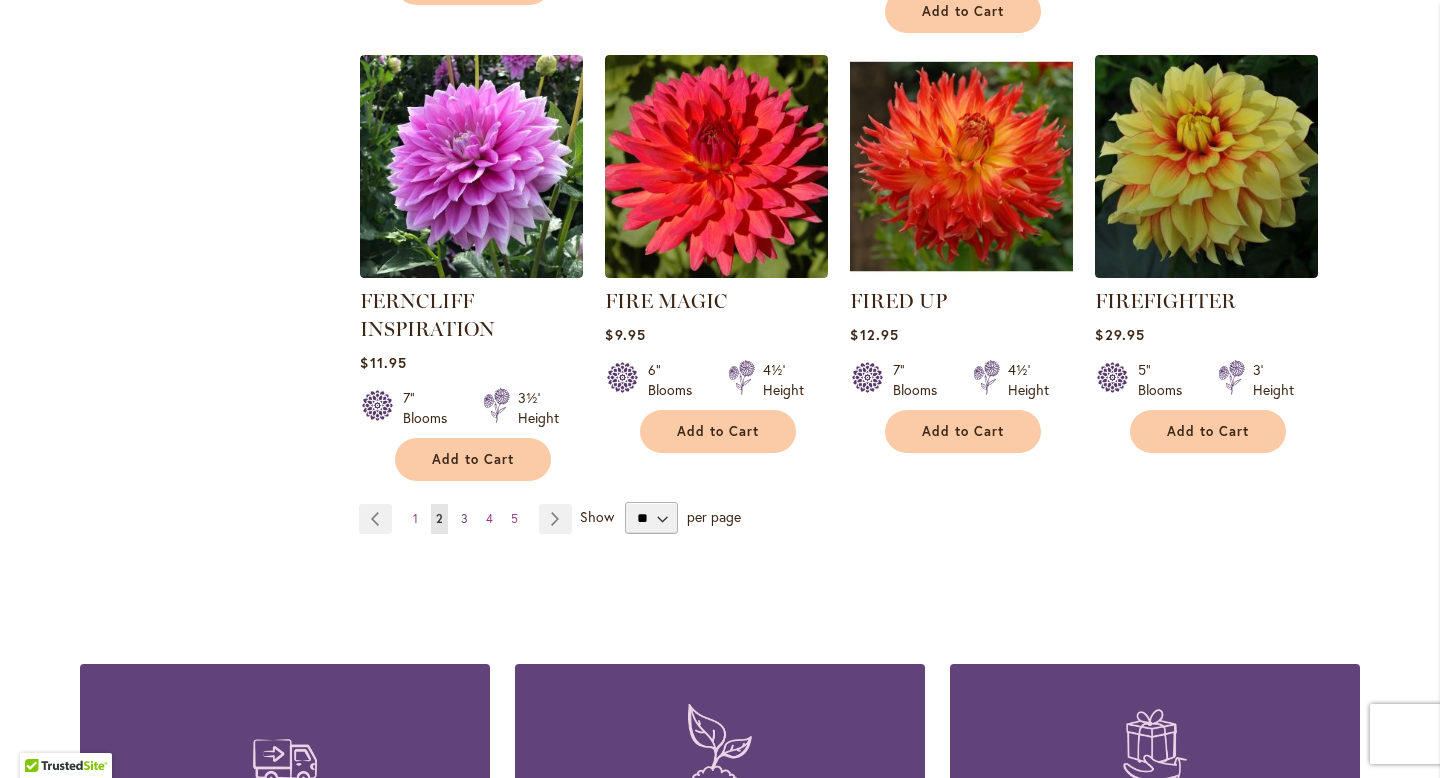 type on "**********" 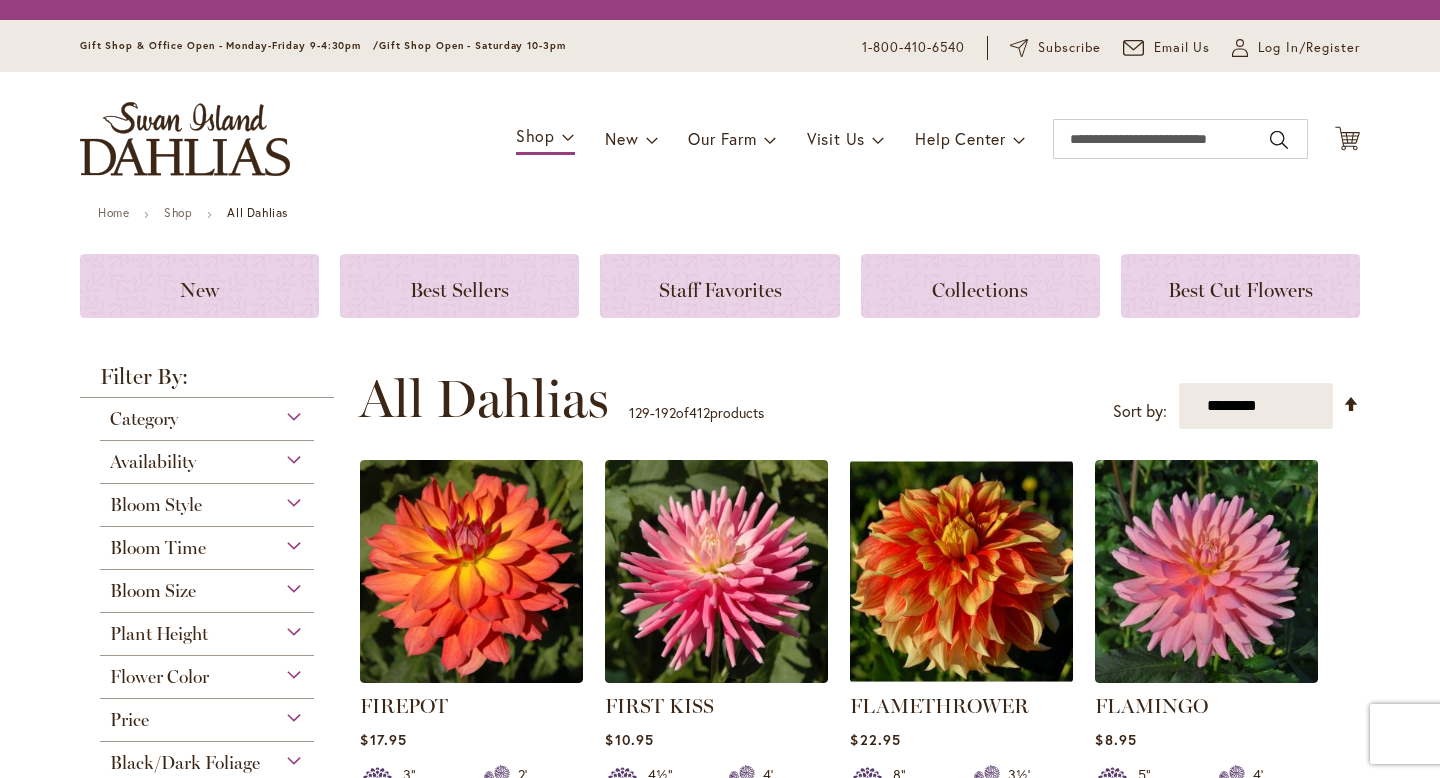scroll, scrollTop: 0, scrollLeft: 0, axis: both 